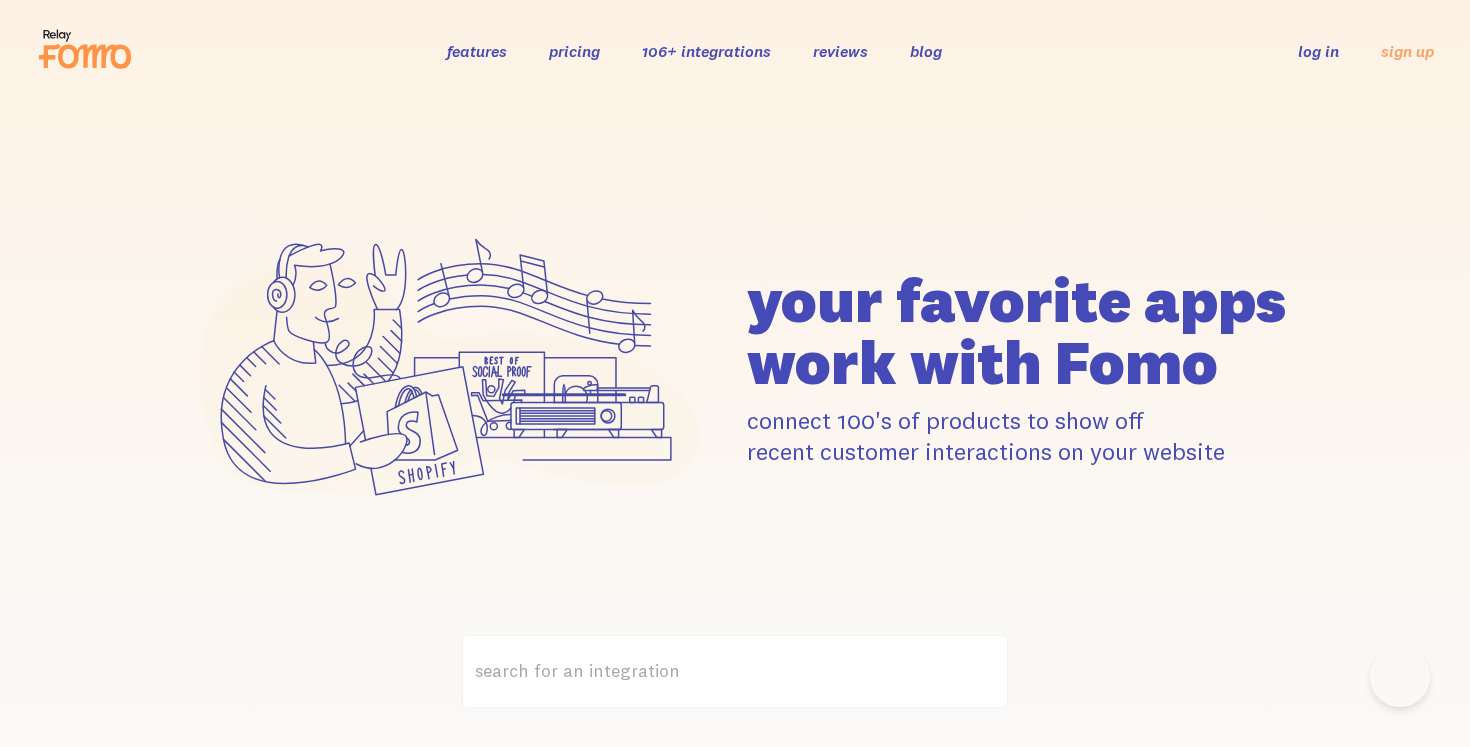 scroll, scrollTop: 2308, scrollLeft: 0, axis: vertical 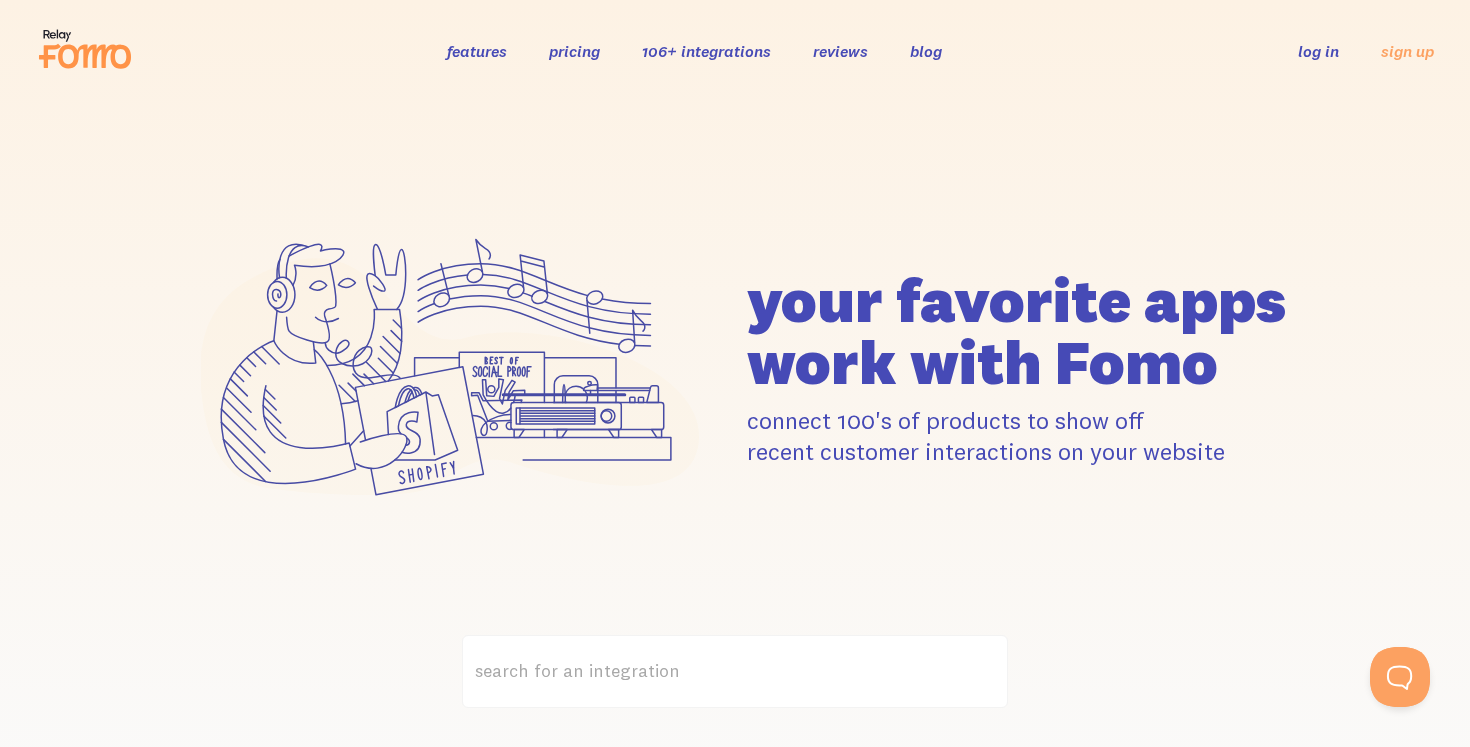 click on "features" at bounding box center [477, 51] 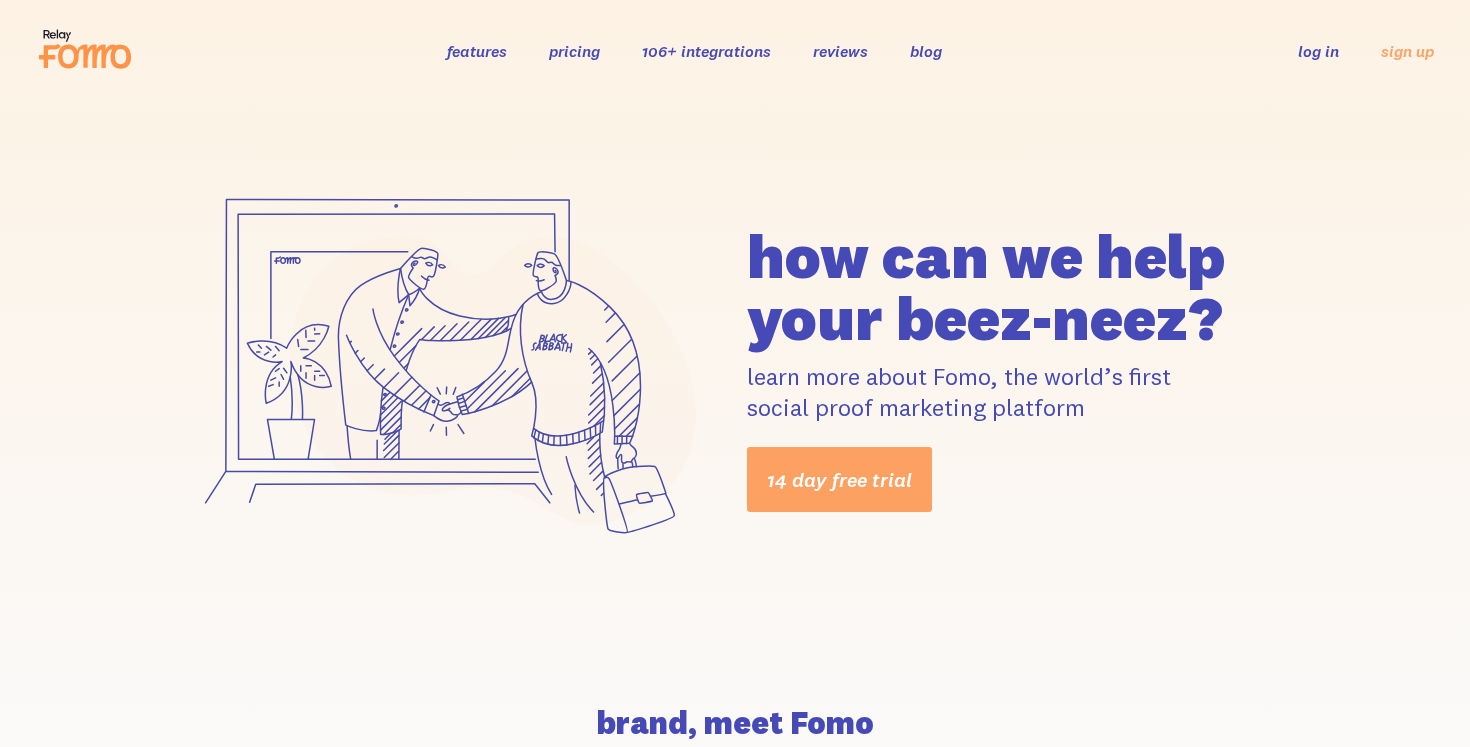 scroll, scrollTop: 0, scrollLeft: 0, axis: both 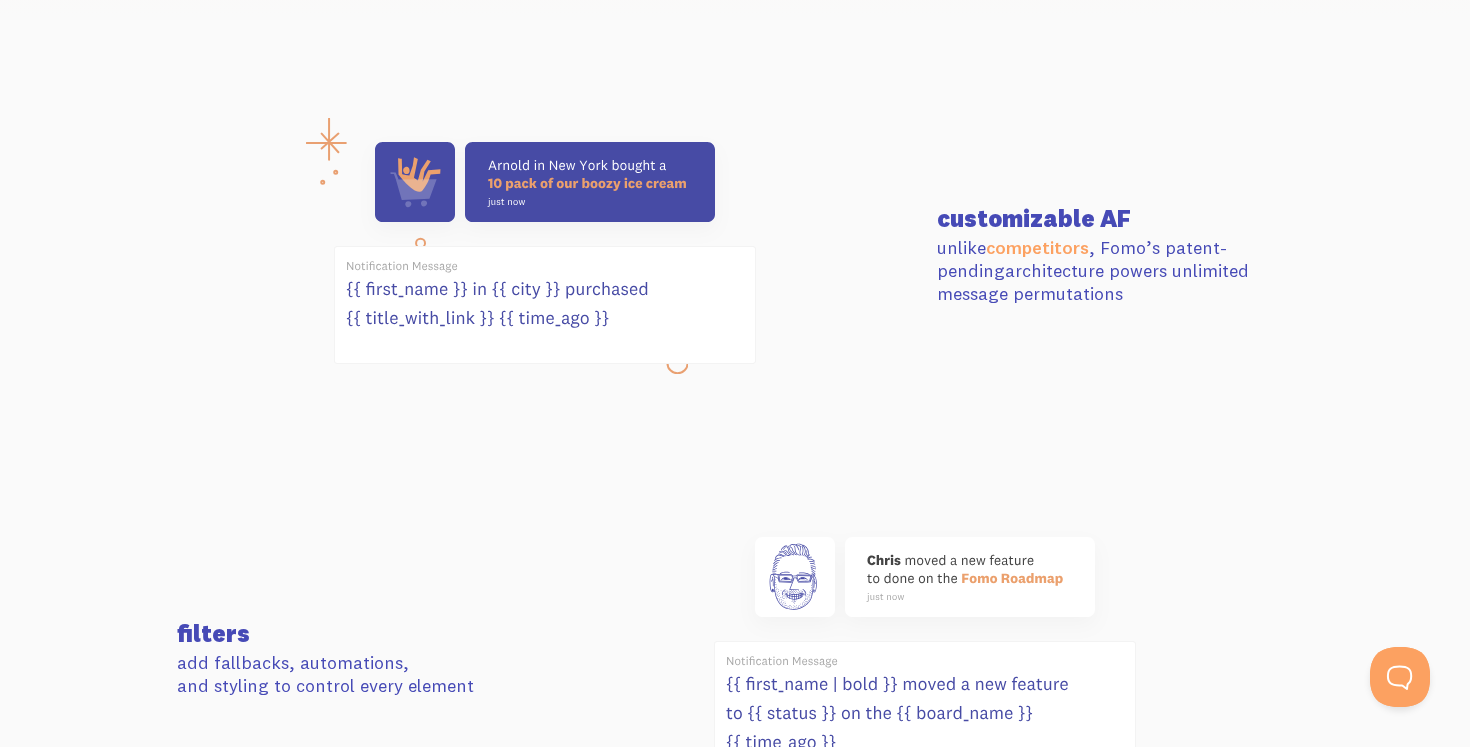 click on "unlike  competitors , Fomo’s patent-pending  architecture powers unlimited message permutations" at bounding box center (1115, 271) 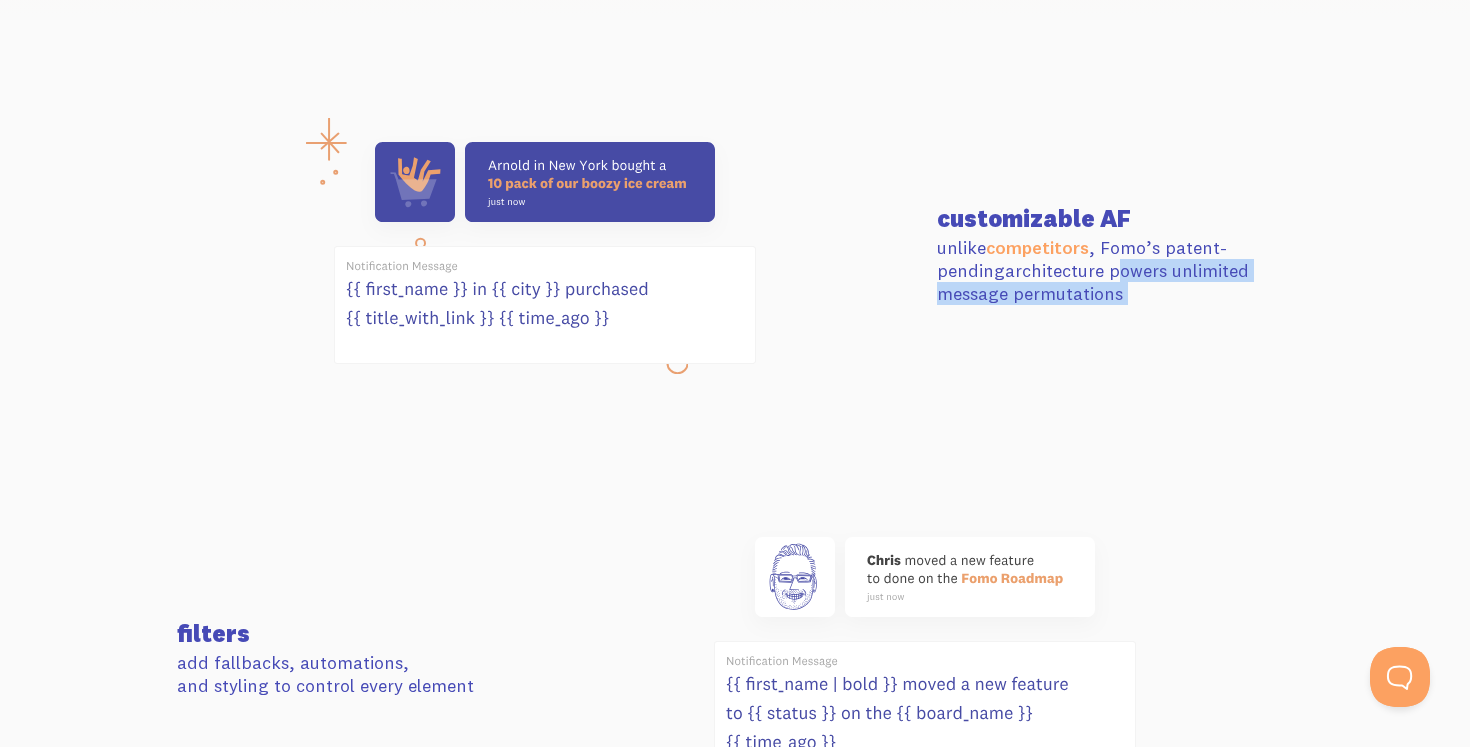 drag, startPoint x: 1047, startPoint y: 270, endPoint x: 1274, endPoint y: 293, distance: 228.16222 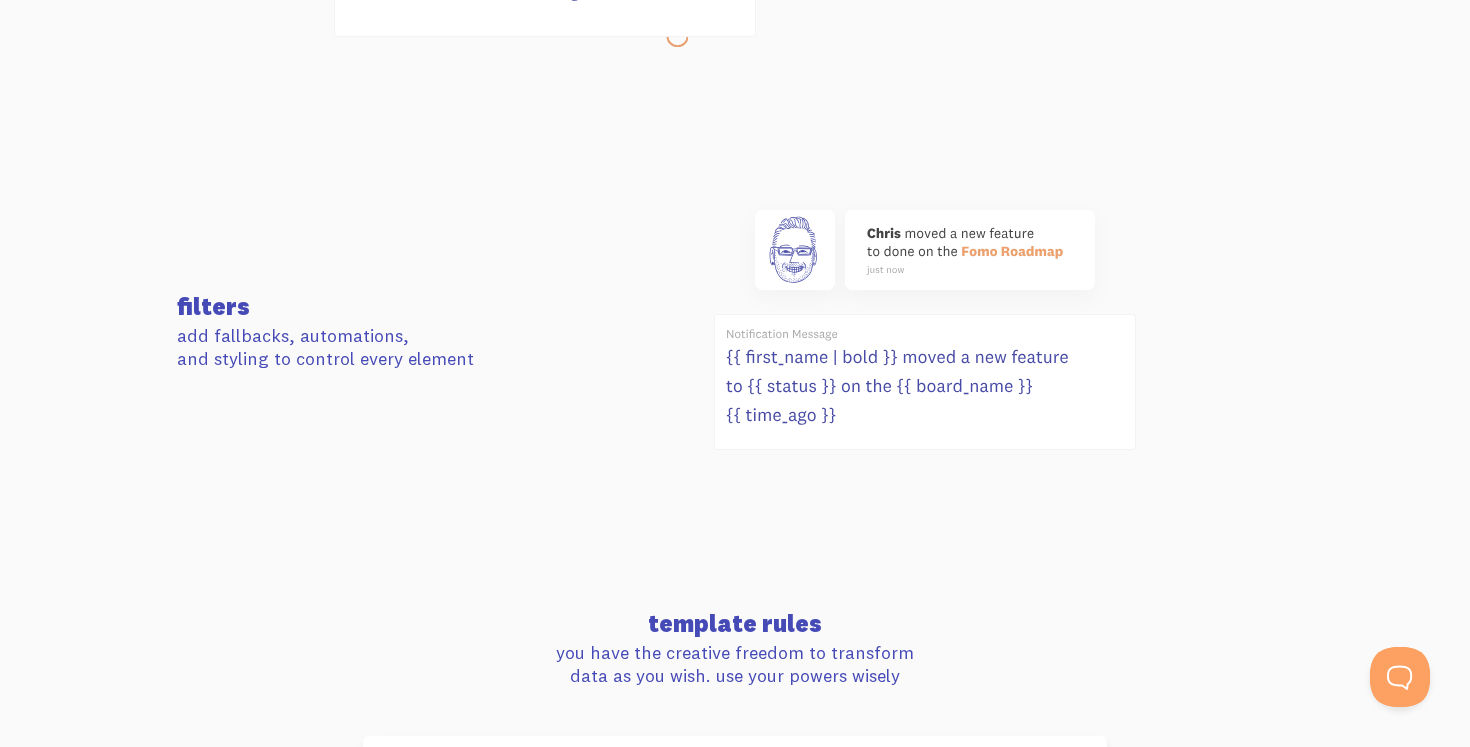 scroll, scrollTop: 1112, scrollLeft: 0, axis: vertical 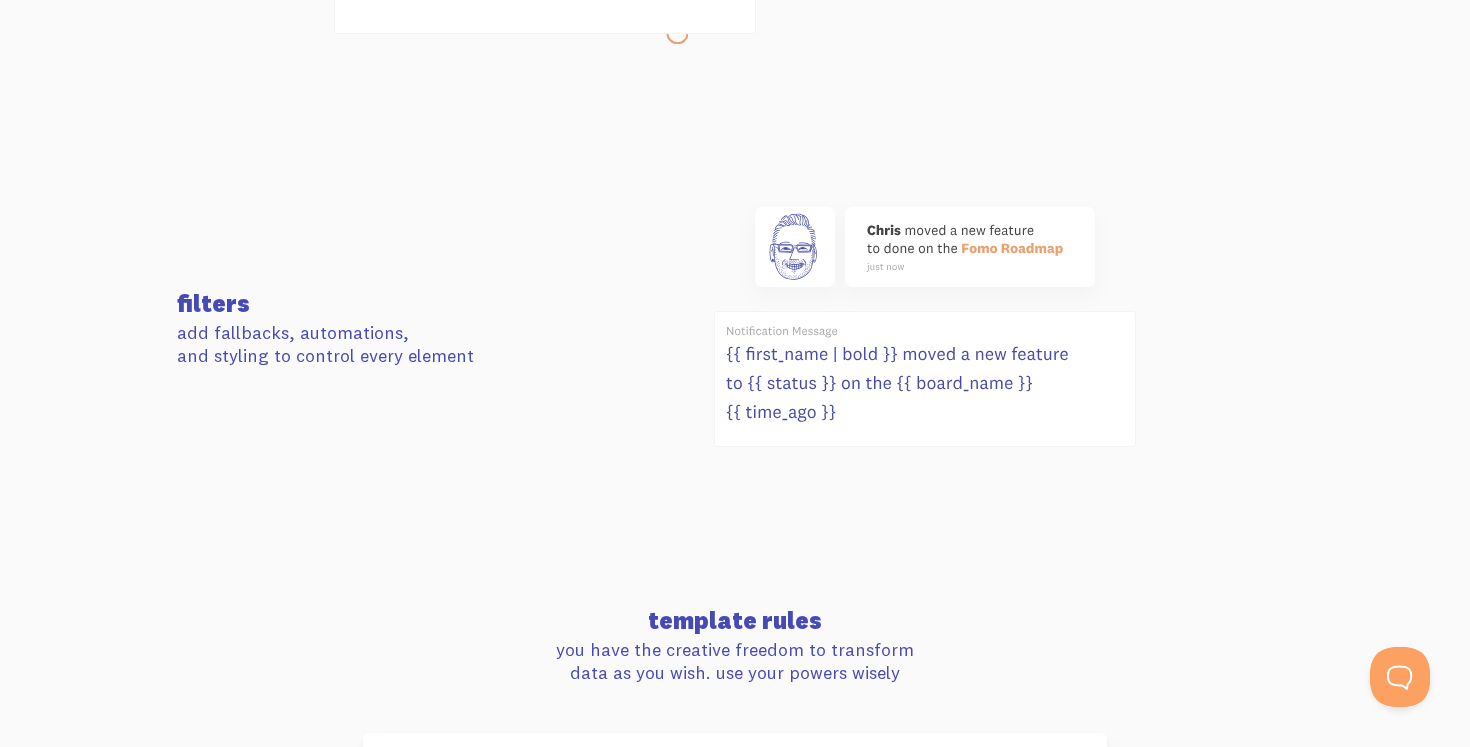 click on "add fallbacks, automations,  and styling to control every element" at bounding box center [355, 344] 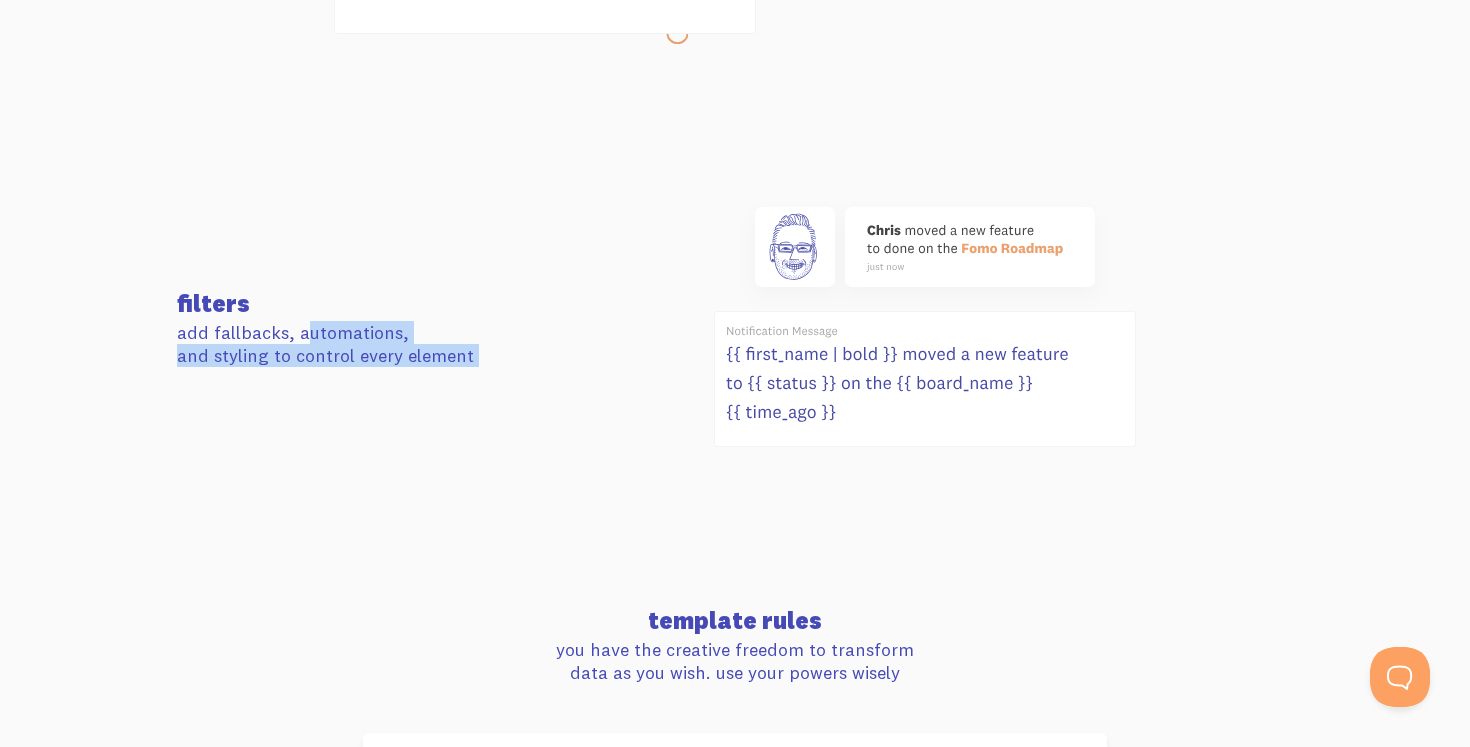 drag, startPoint x: 258, startPoint y: 336, endPoint x: 1178, endPoint y: 447, distance: 926.672 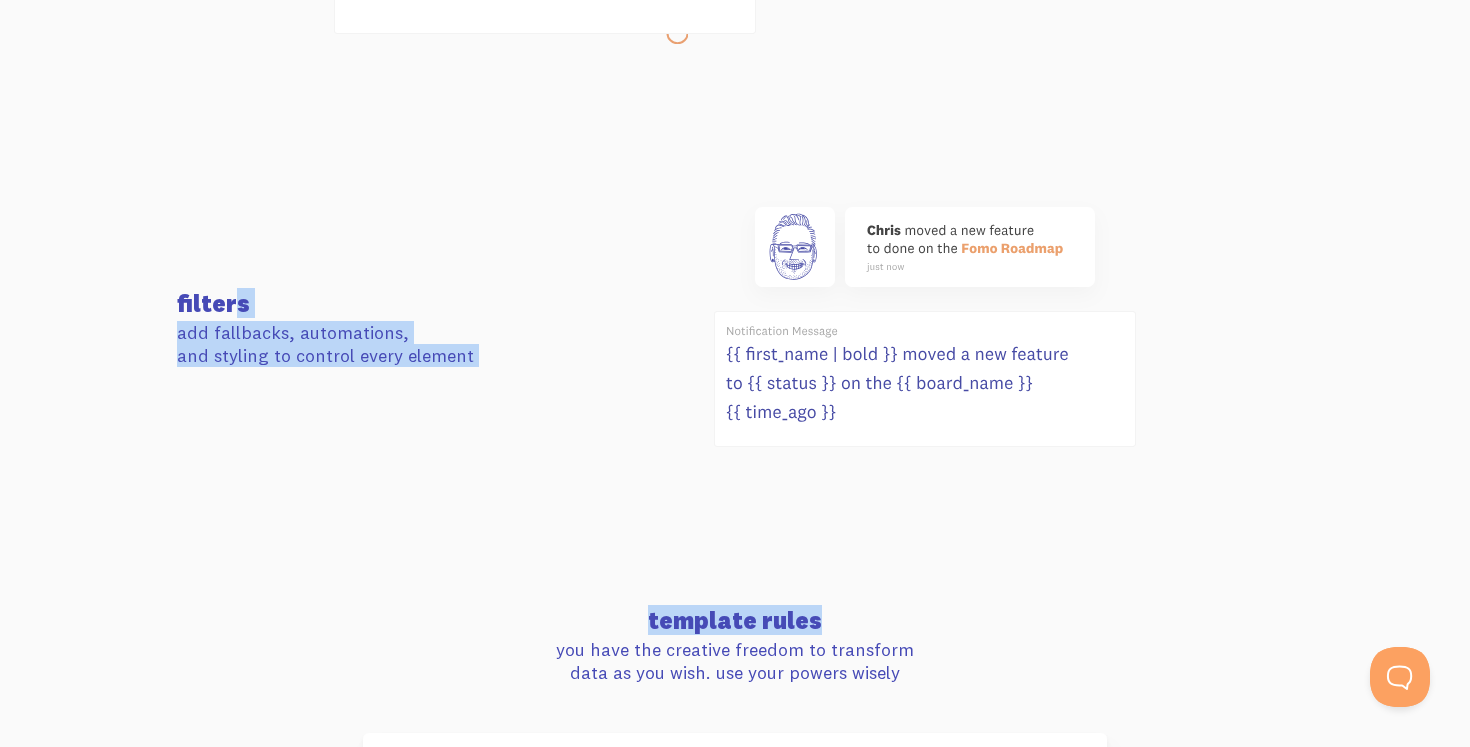 drag, startPoint x: 1178, startPoint y: 447, endPoint x: 521, endPoint y: 272, distance: 679.90735 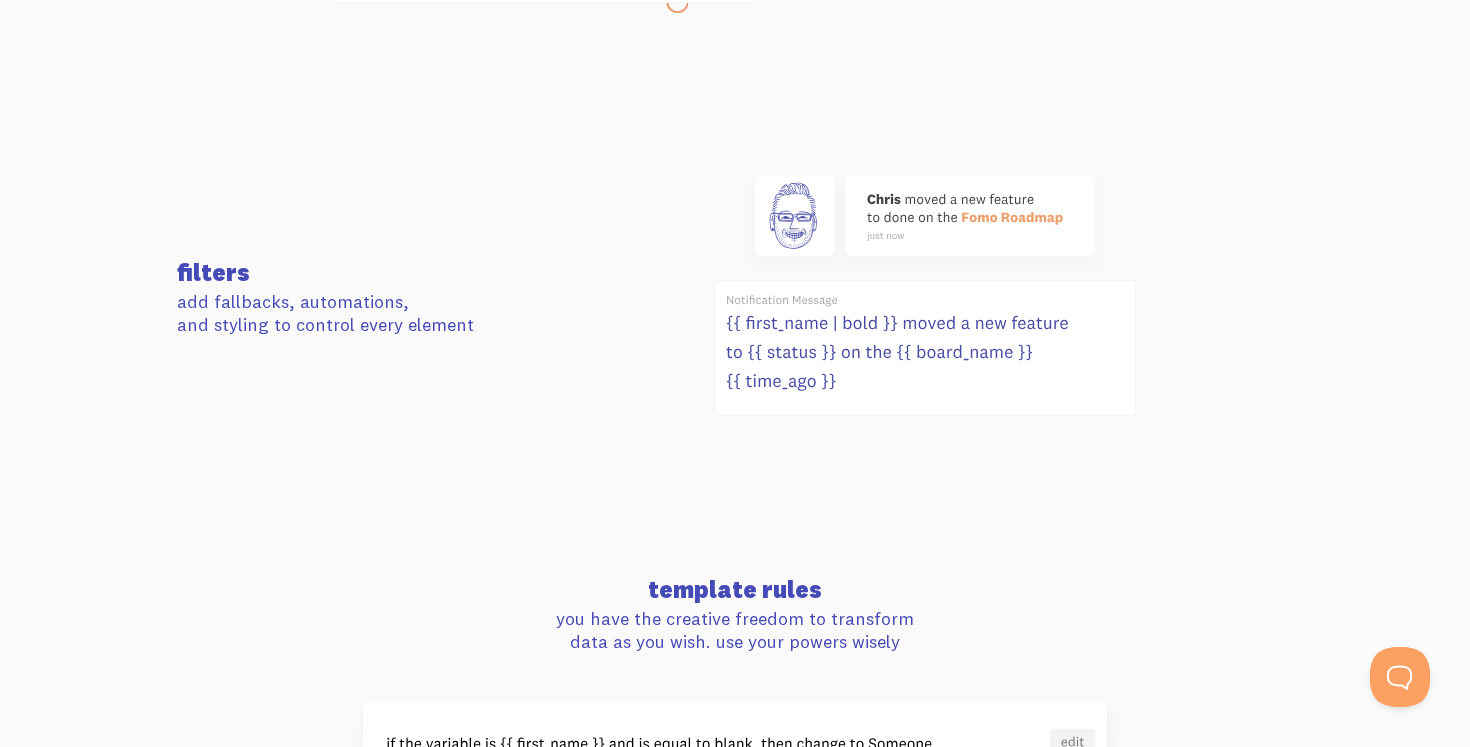 scroll, scrollTop: 1161, scrollLeft: 0, axis: vertical 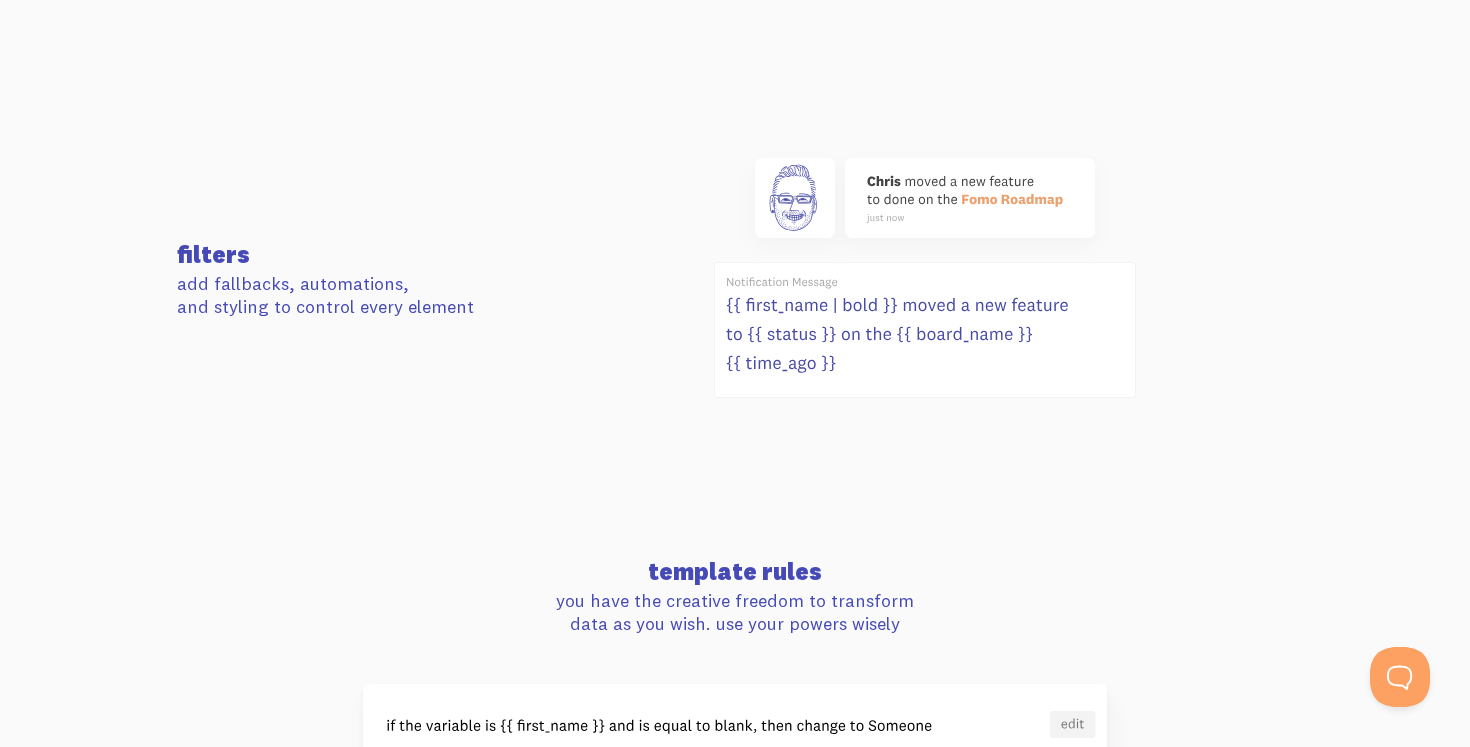 click on "add fallbacks, automations,  and styling to control every element" at bounding box center [355, 295] 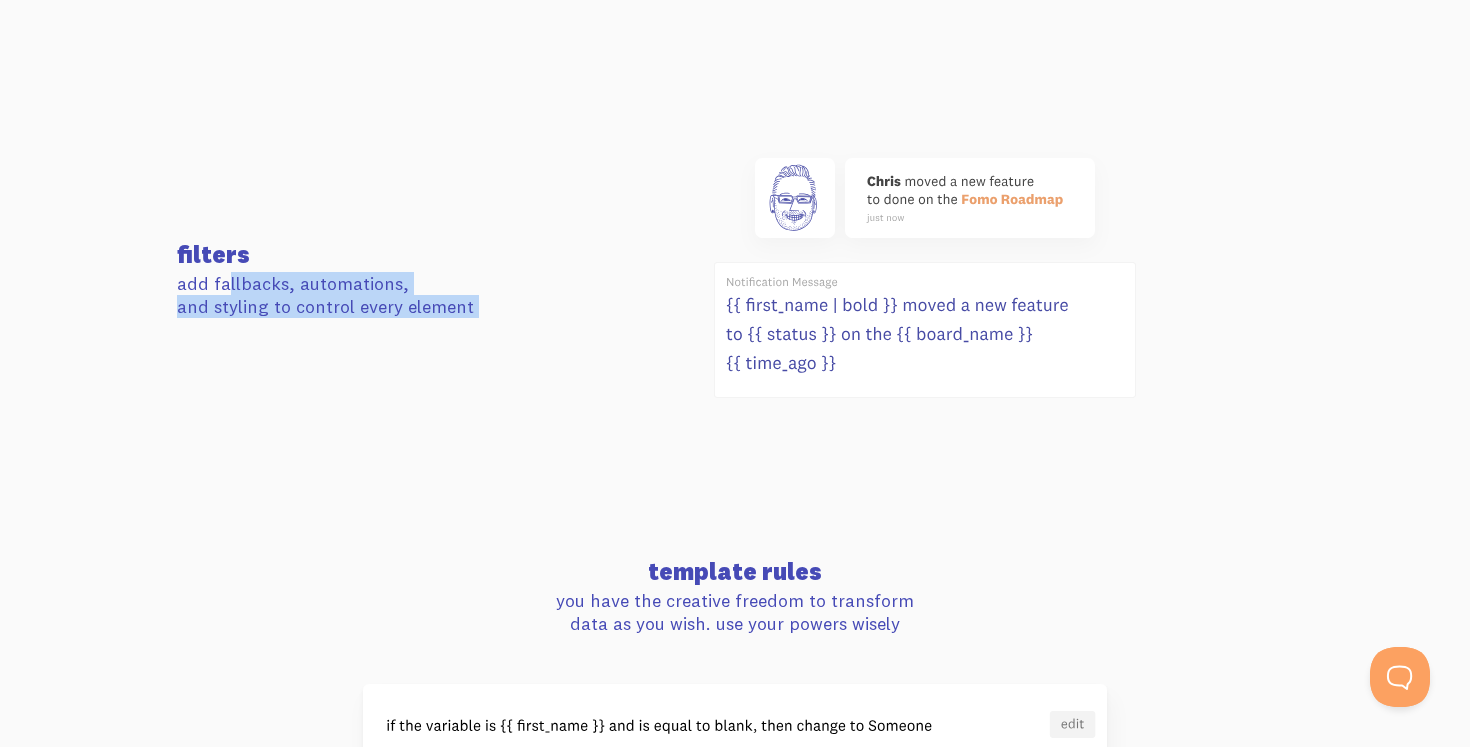 drag, startPoint x: 177, startPoint y: 288, endPoint x: 502, endPoint y: 305, distance: 325.4443 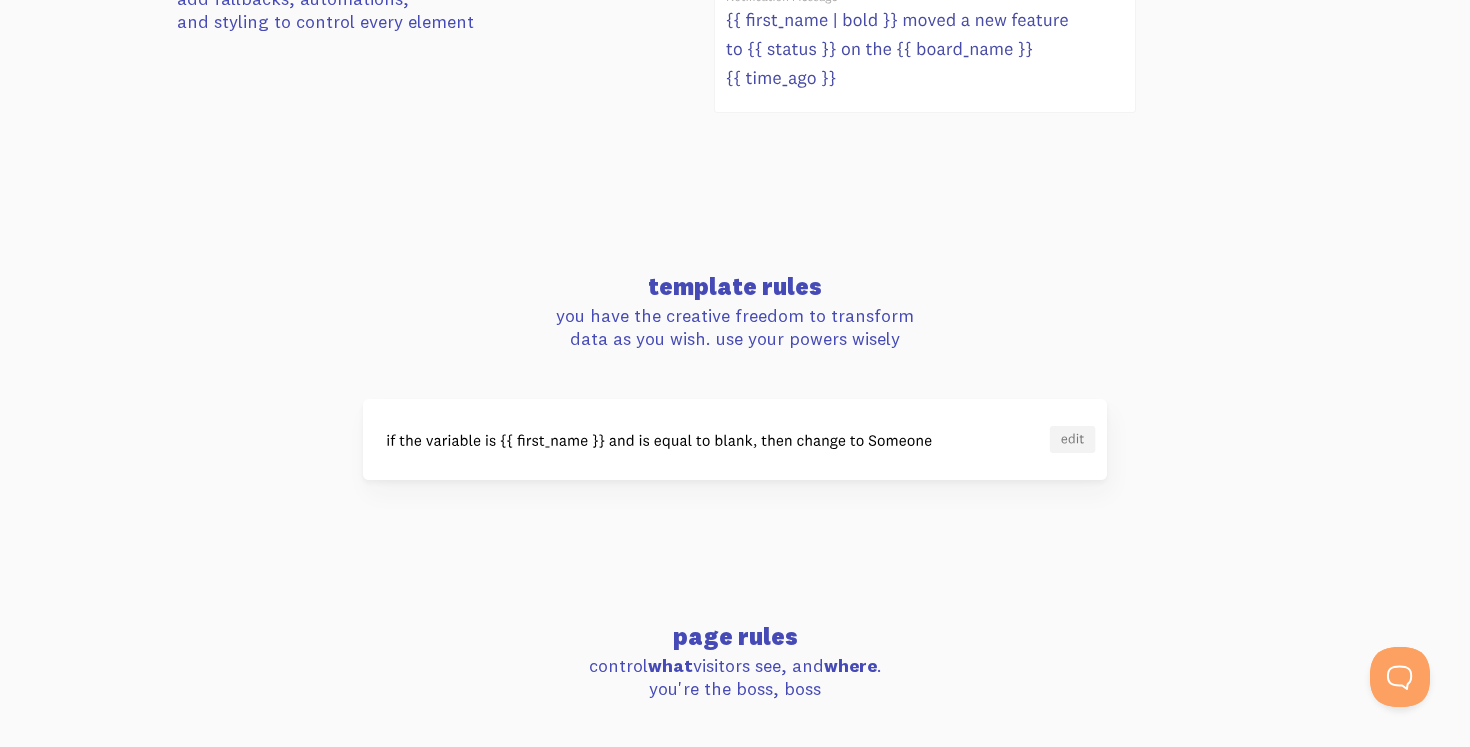 scroll, scrollTop: 1453, scrollLeft: 0, axis: vertical 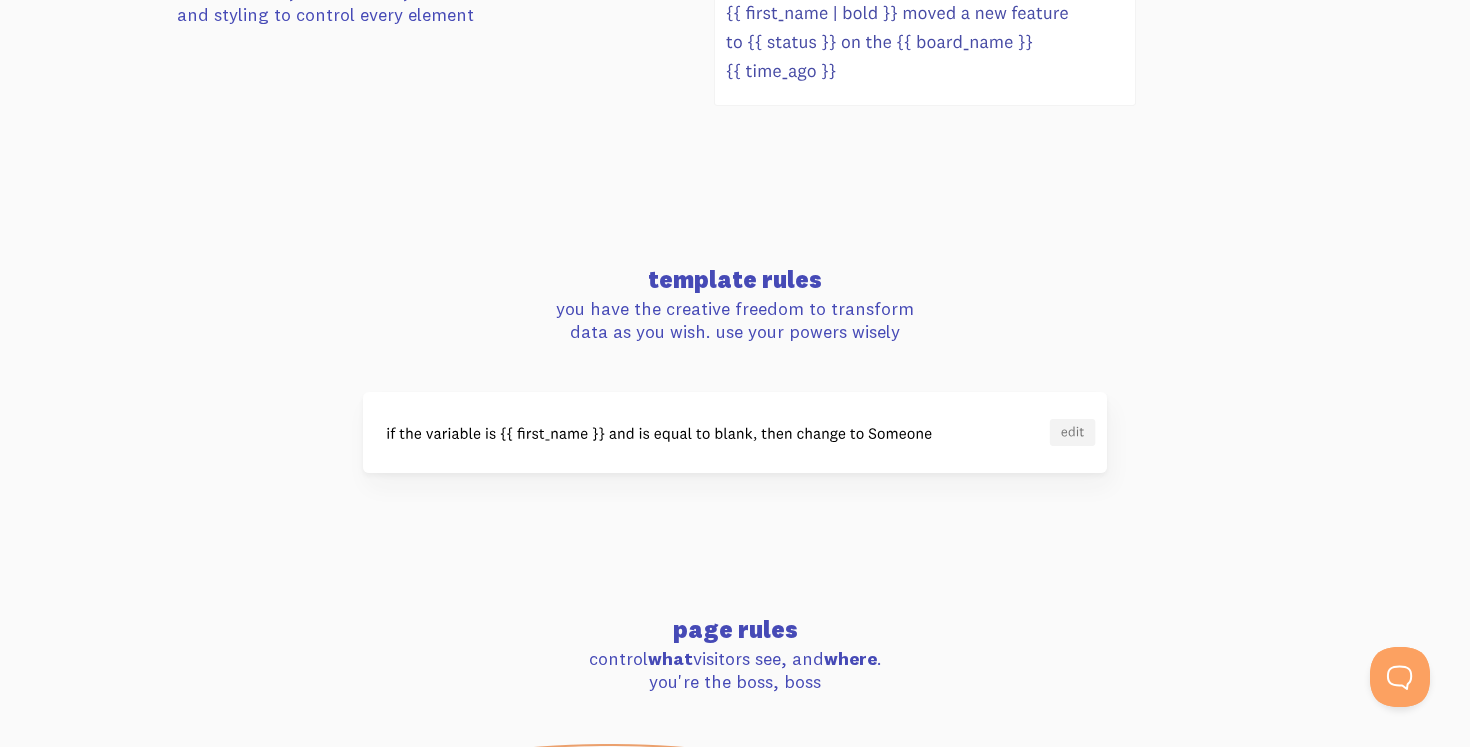 click on "template rules" at bounding box center [735, 279] 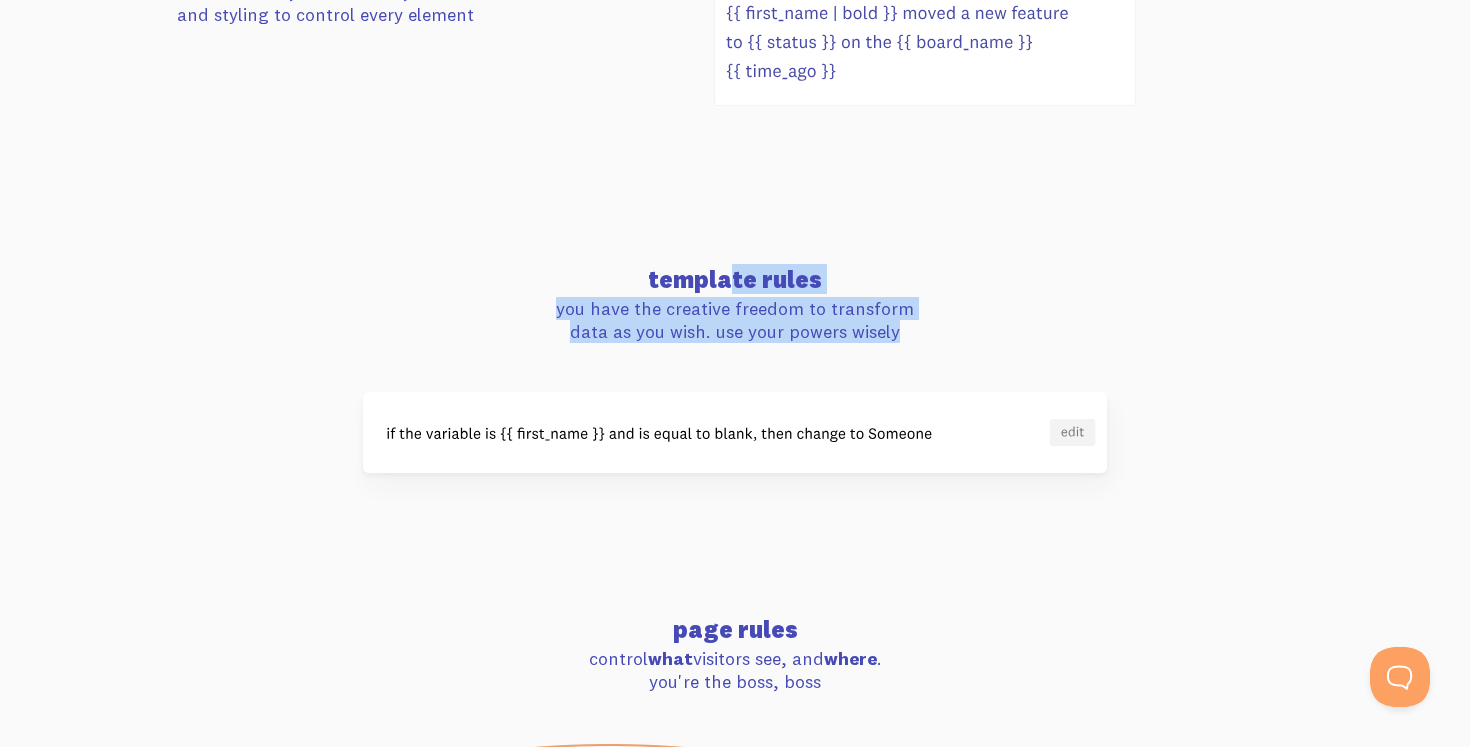 drag, startPoint x: 650, startPoint y: 277, endPoint x: 969, endPoint y: 338, distance: 324.77994 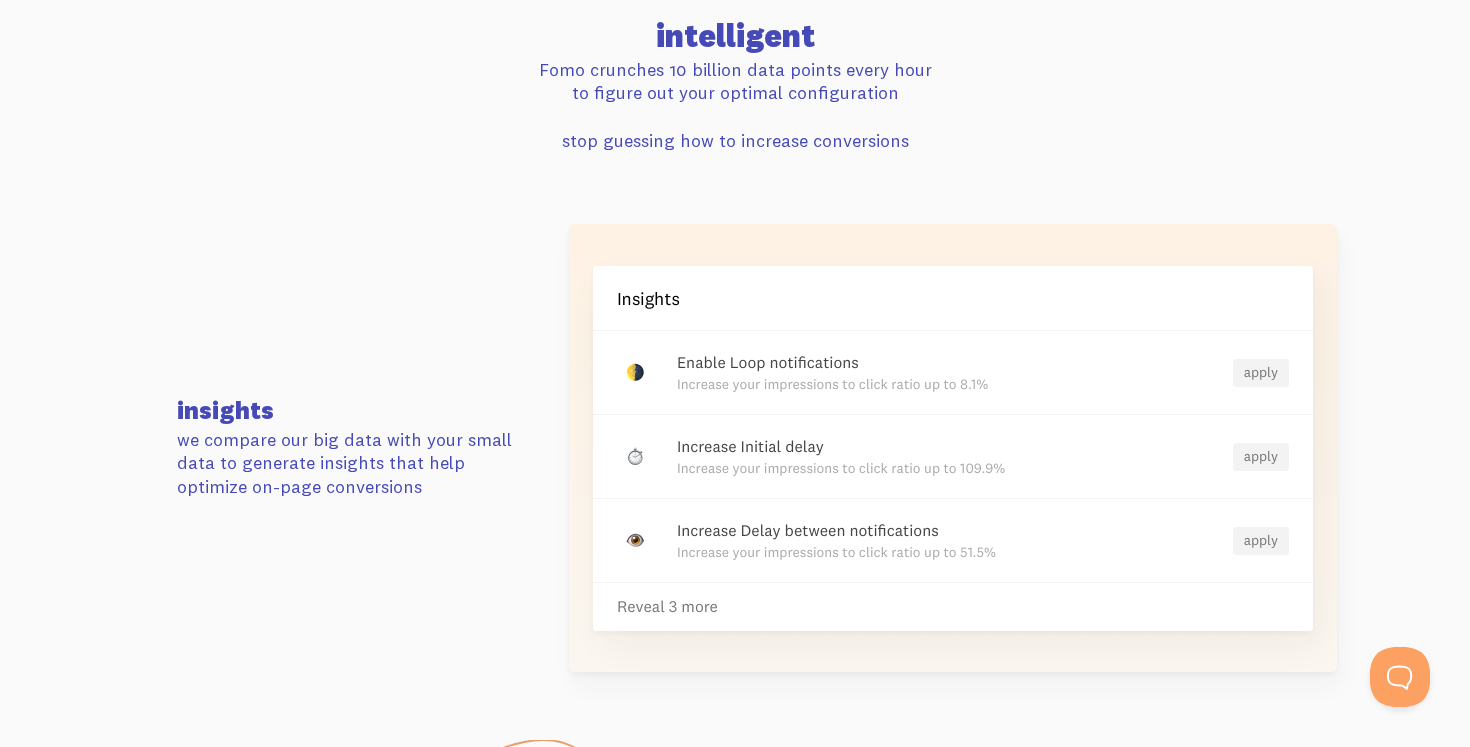 scroll, scrollTop: 4163, scrollLeft: 0, axis: vertical 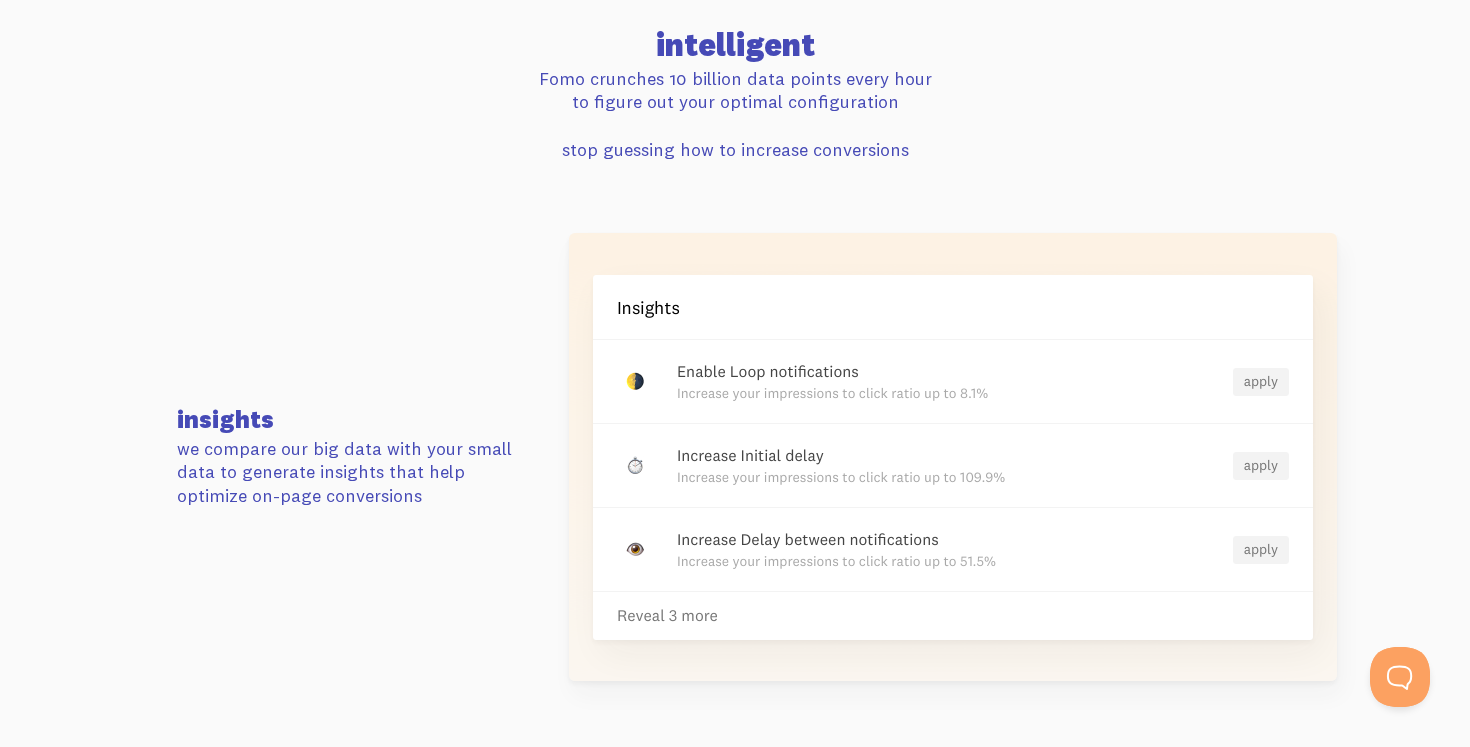 click on "Fomo crunches 10 billion data points every hour
to figure out your optimal configuration" at bounding box center [735, 90] 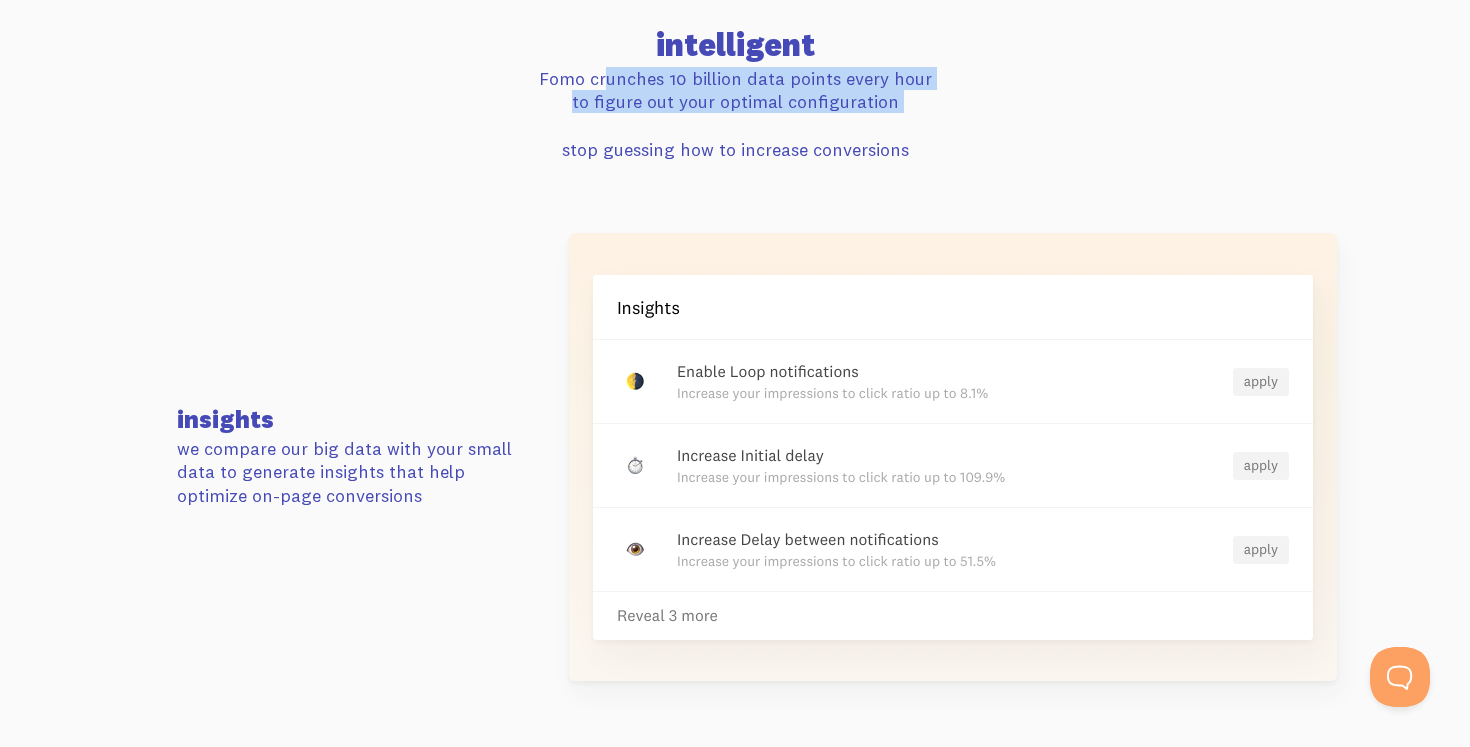 drag, startPoint x: 549, startPoint y: 78, endPoint x: 907, endPoint y: 103, distance: 358.87186 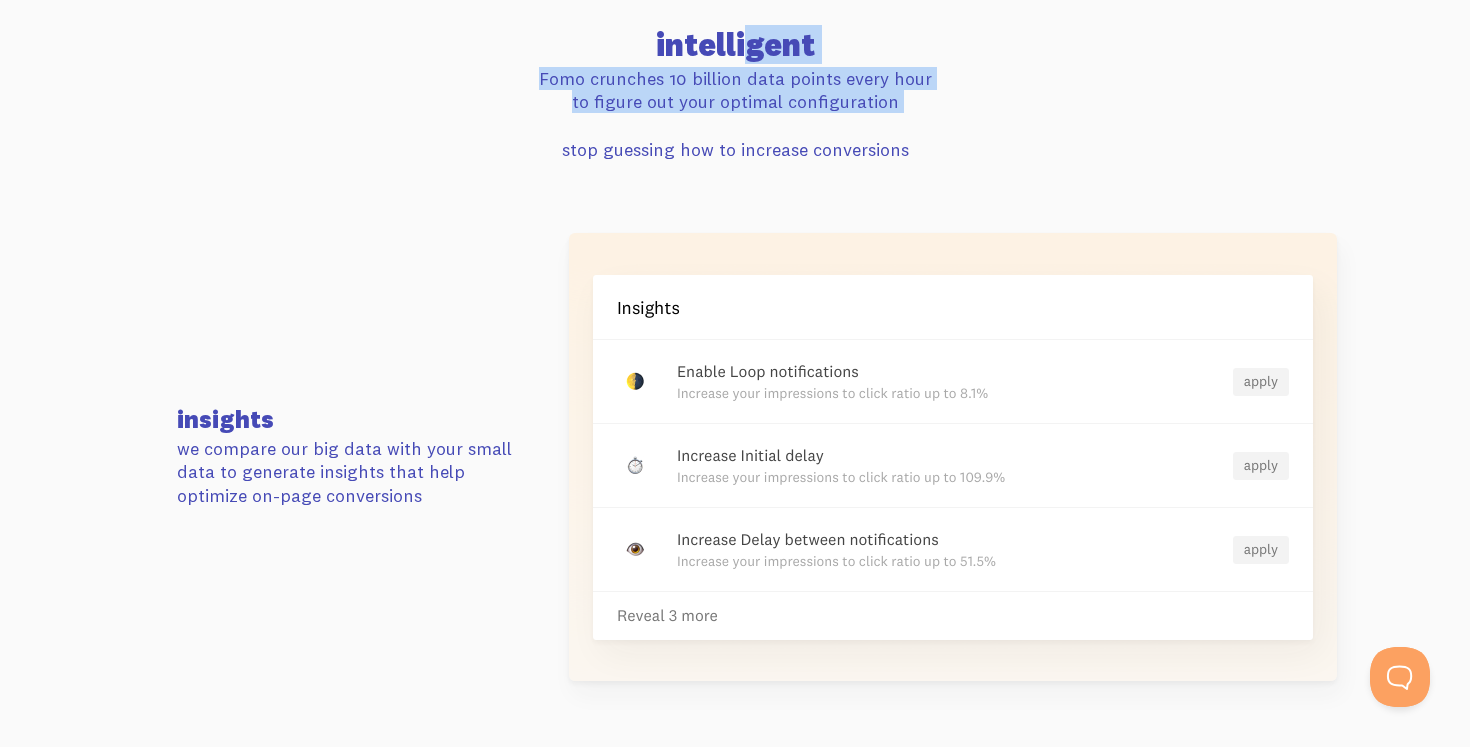 drag, startPoint x: 907, startPoint y: 103, endPoint x: 605, endPoint y: 9, distance: 316.29102 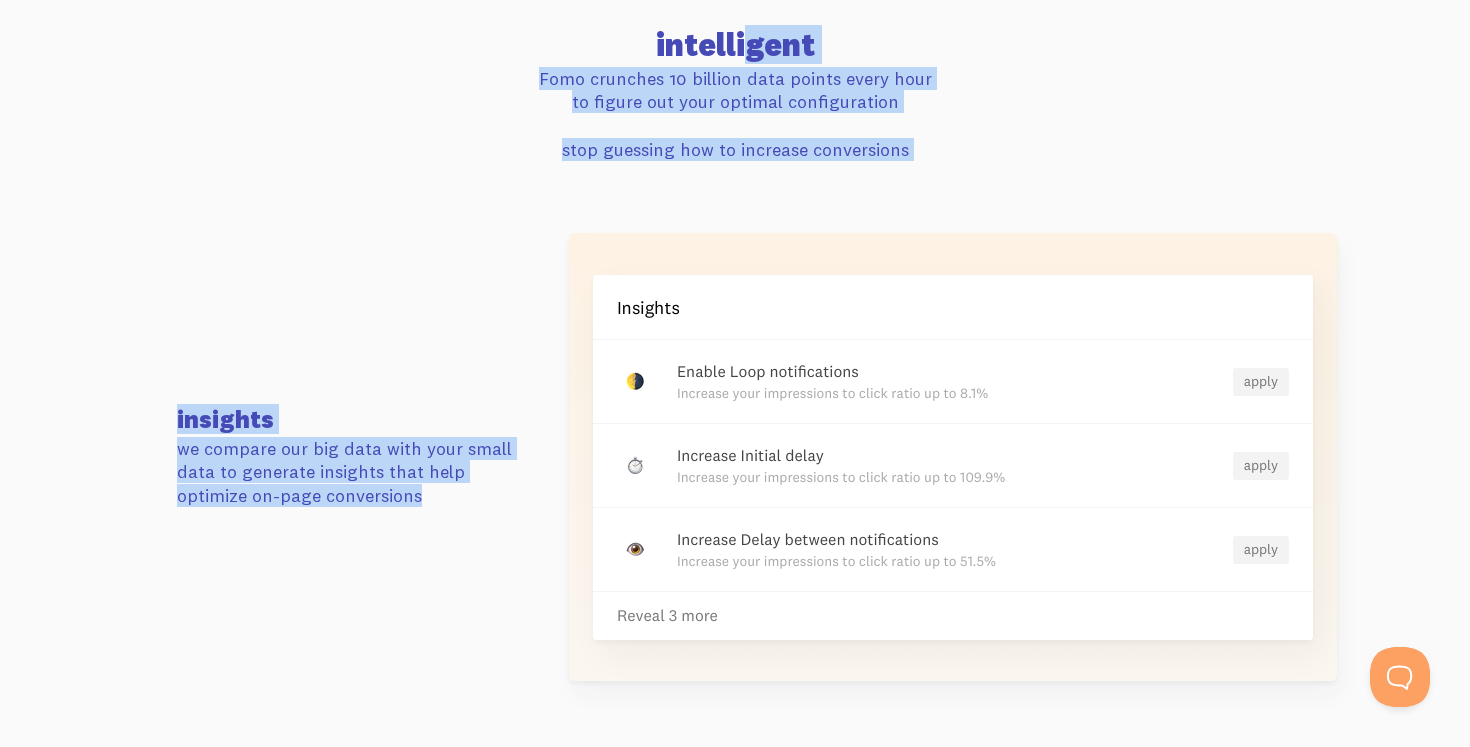 drag, startPoint x: 600, startPoint y: 38, endPoint x: 447, endPoint y: 496, distance: 482.8799 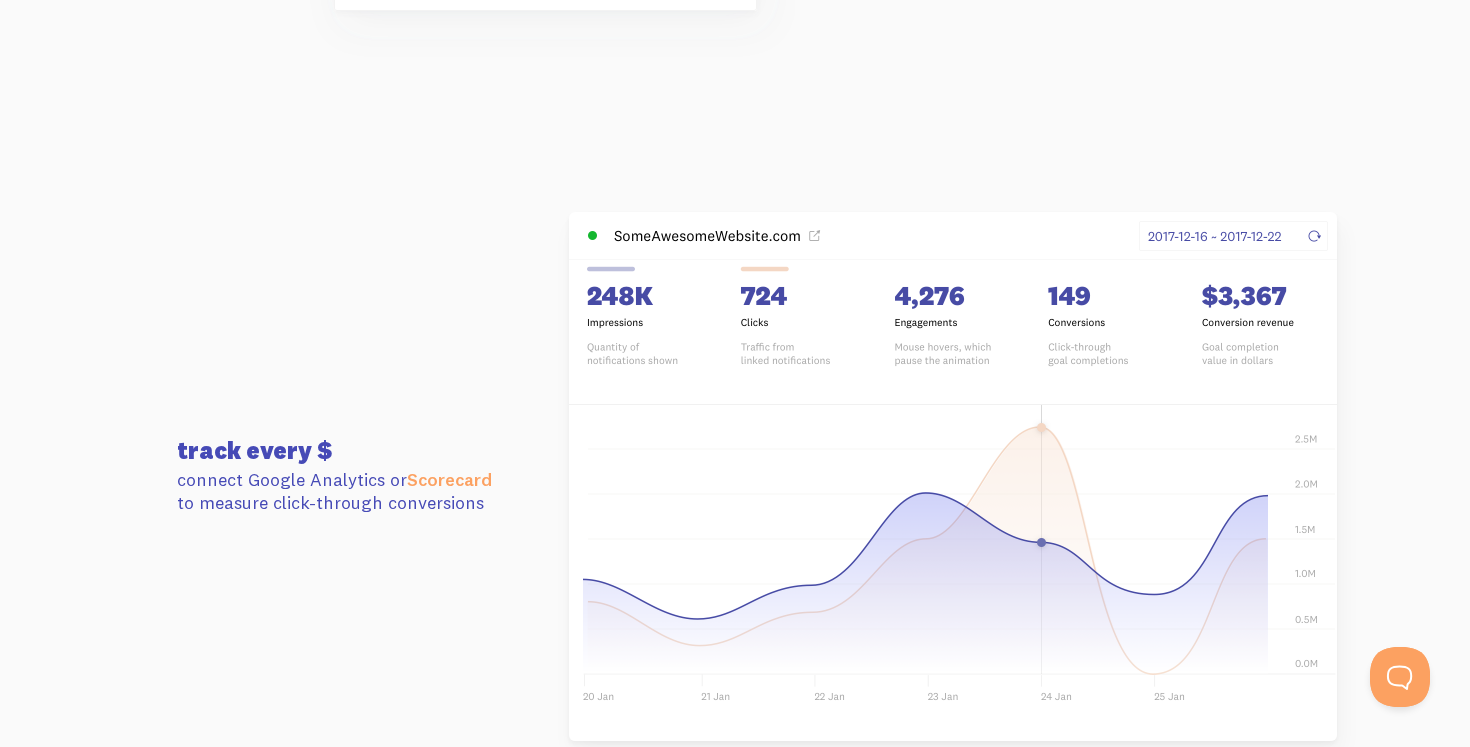 scroll, scrollTop: 5234, scrollLeft: 0, axis: vertical 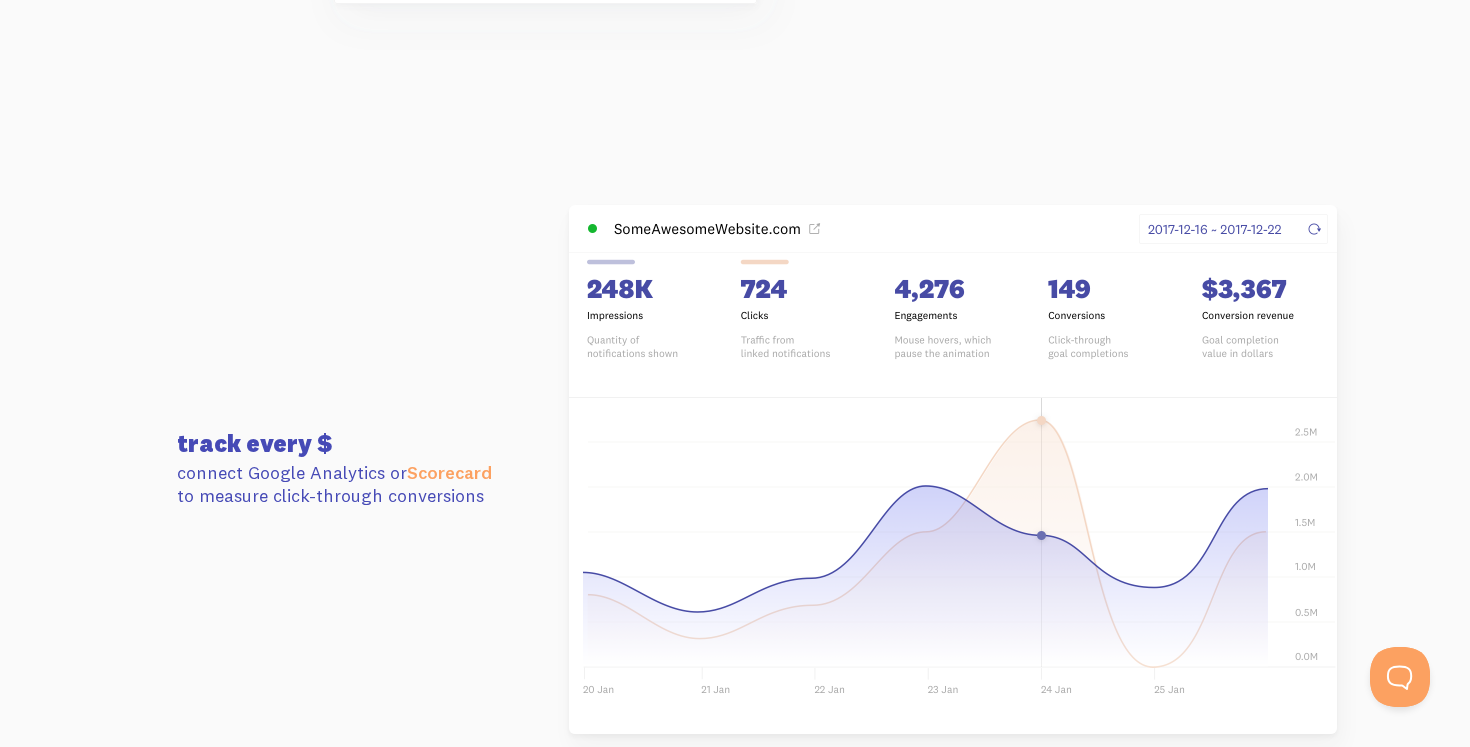 click on "connect Google Analytics or  Scorecard
to measure click-through conversions" at bounding box center (355, 484) 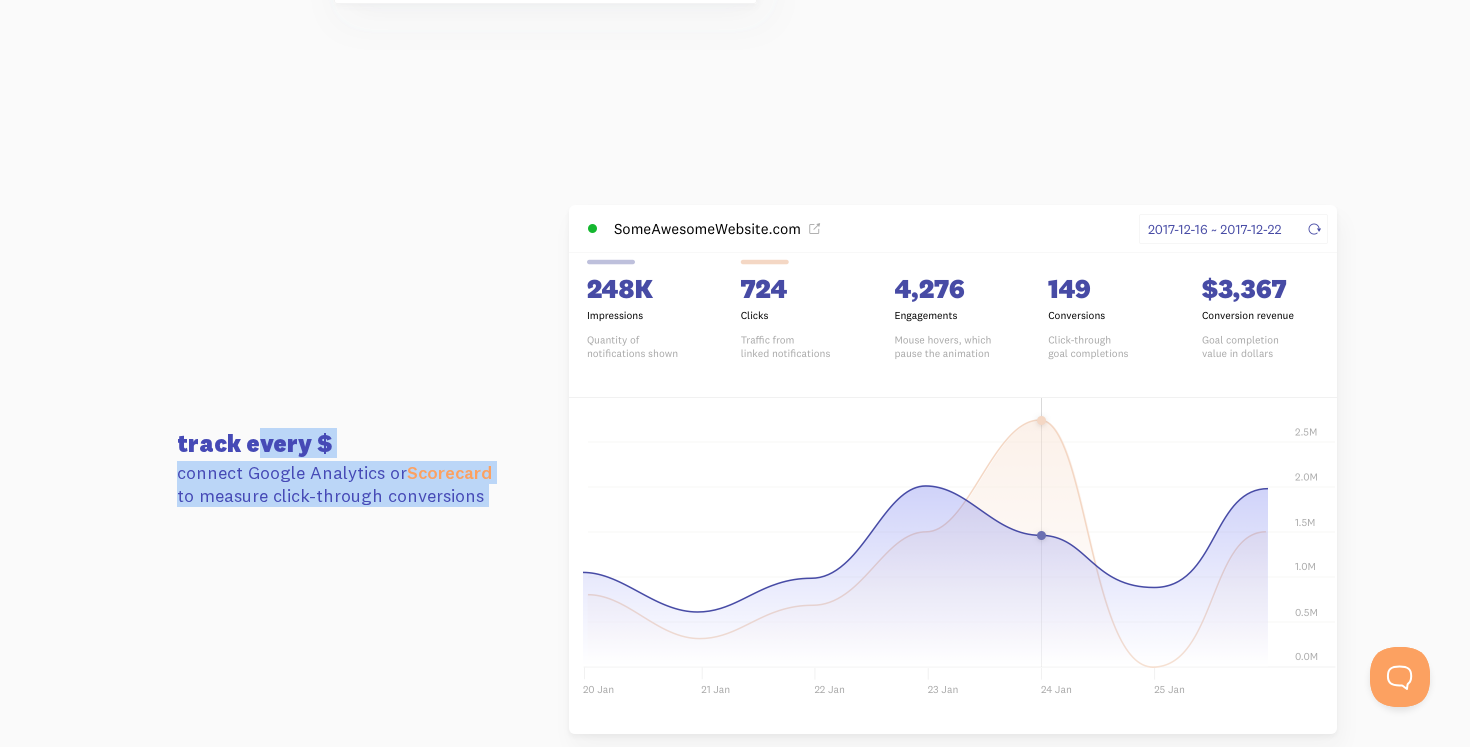 drag, startPoint x: 514, startPoint y: 491, endPoint x: 173, endPoint y: 423, distance: 347.71396 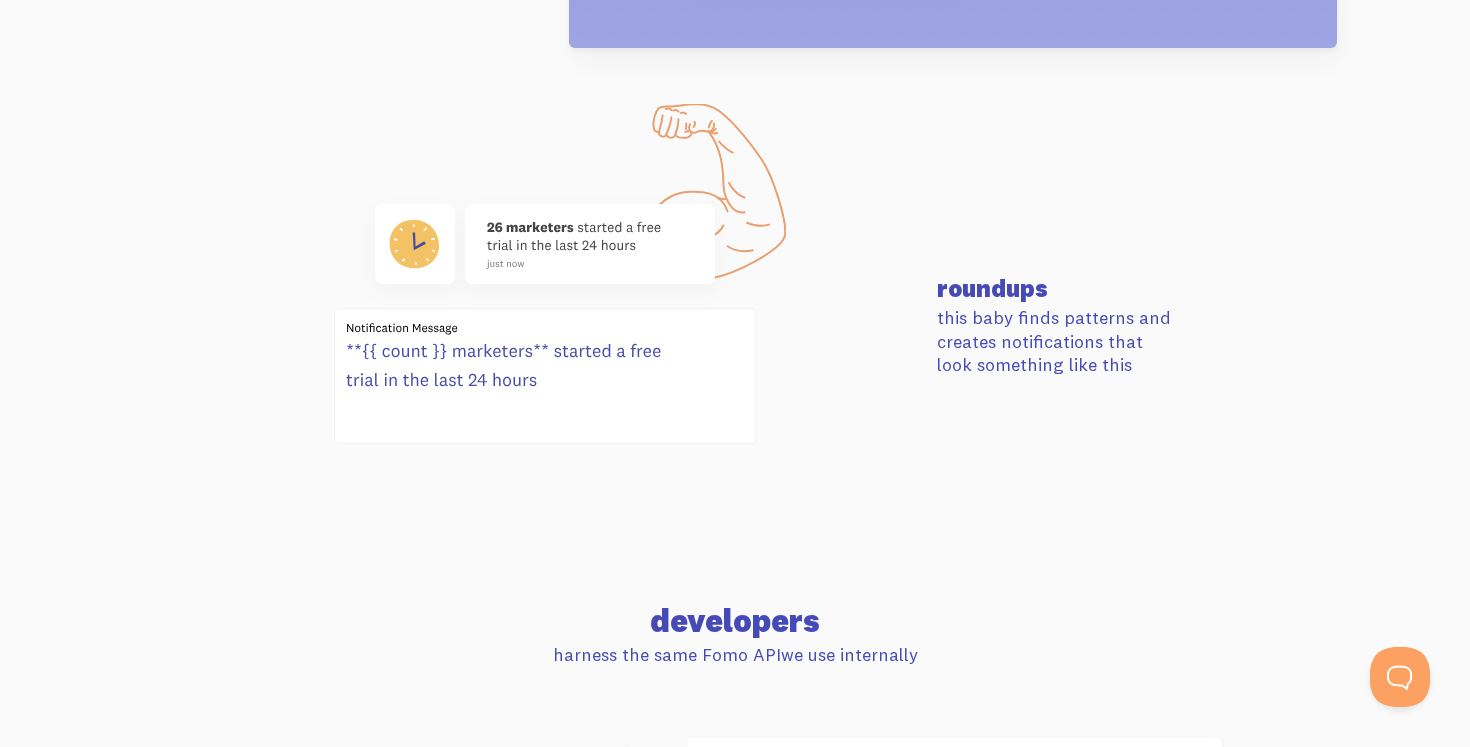 scroll, scrollTop: 8139, scrollLeft: 0, axis: vertical 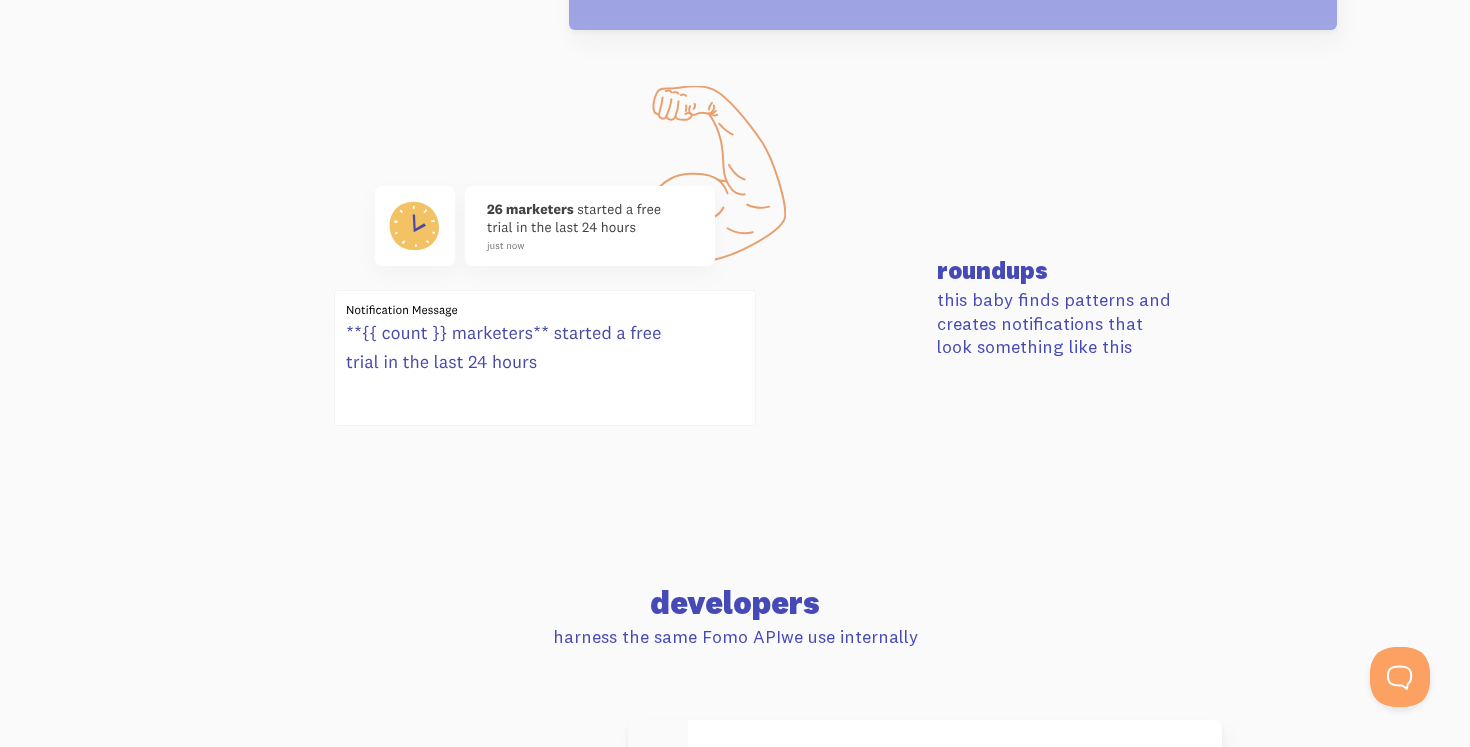 click on "roundups" at bounding box center (1115, 270) 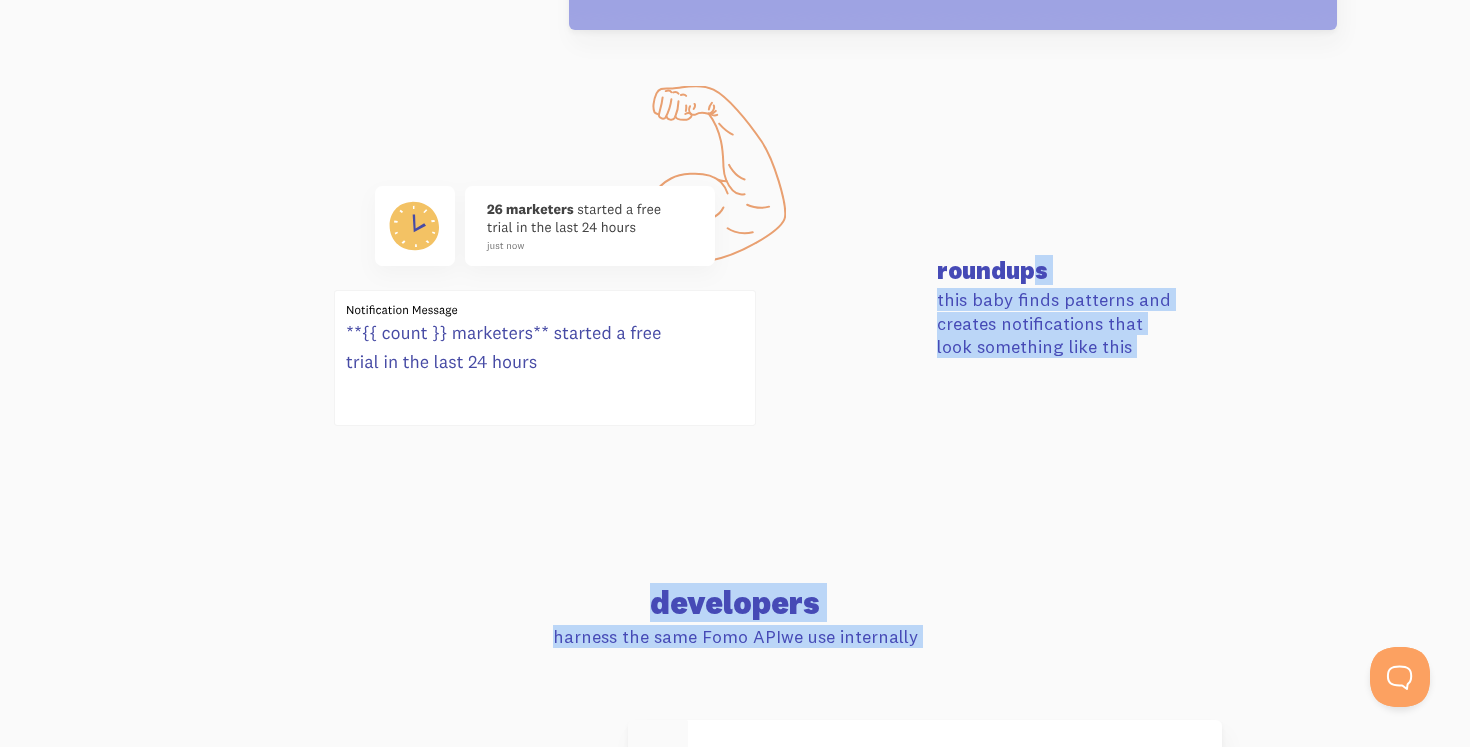 drag, startPoint x: 938, startPoint y: 267, endPoint x: 928, endPoint y: 636, distance: 369.13547 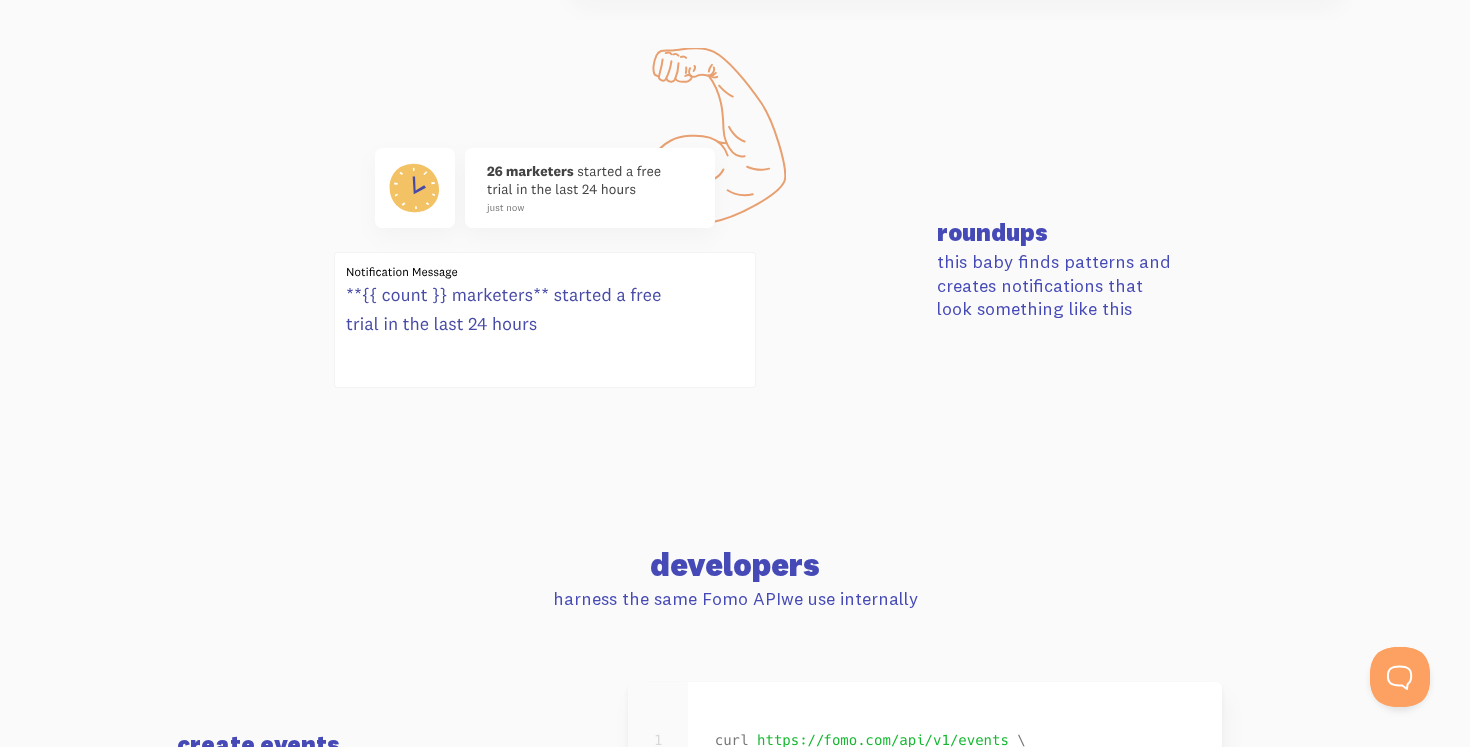 scroll, scrollTop: 8182, scrollLeft: 0, axis: vertical 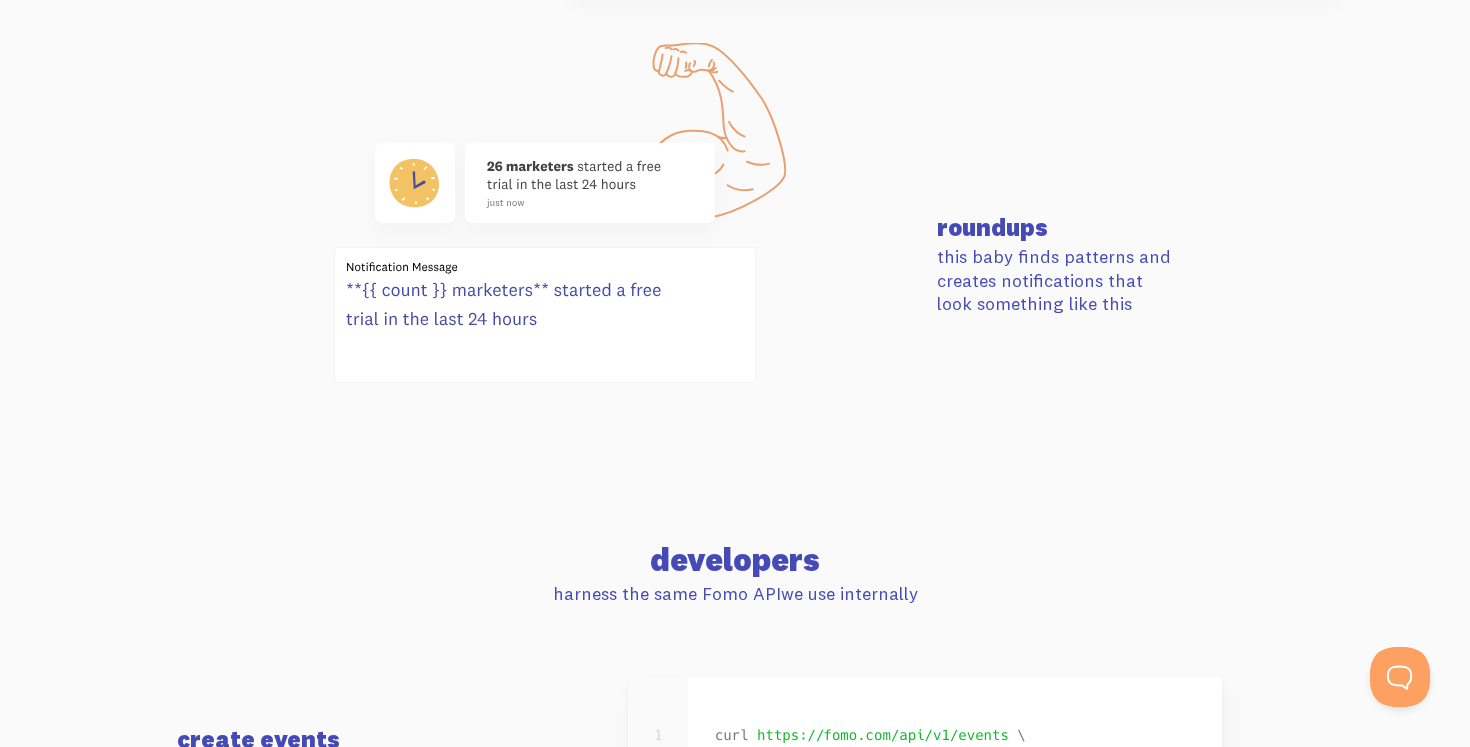 click 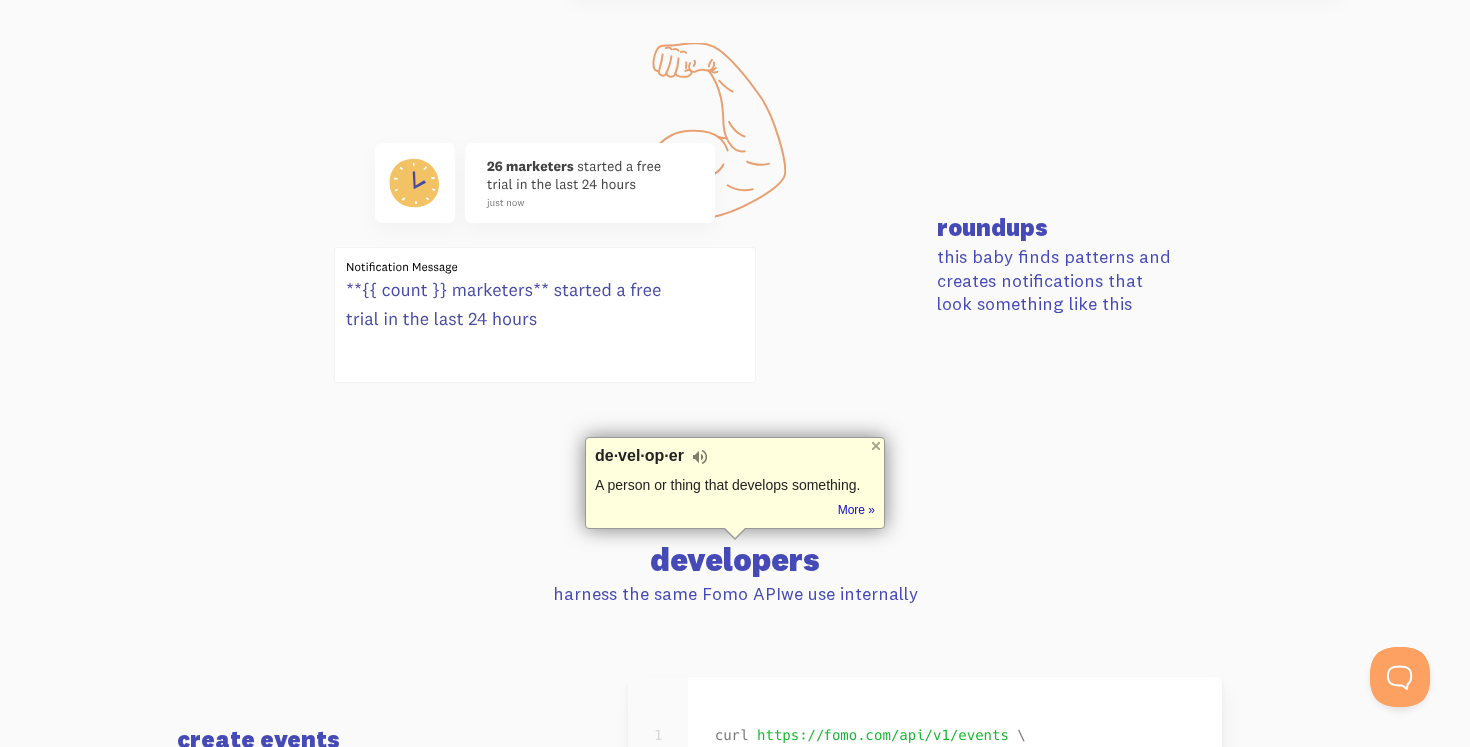 click at bounding box center [545, 265] 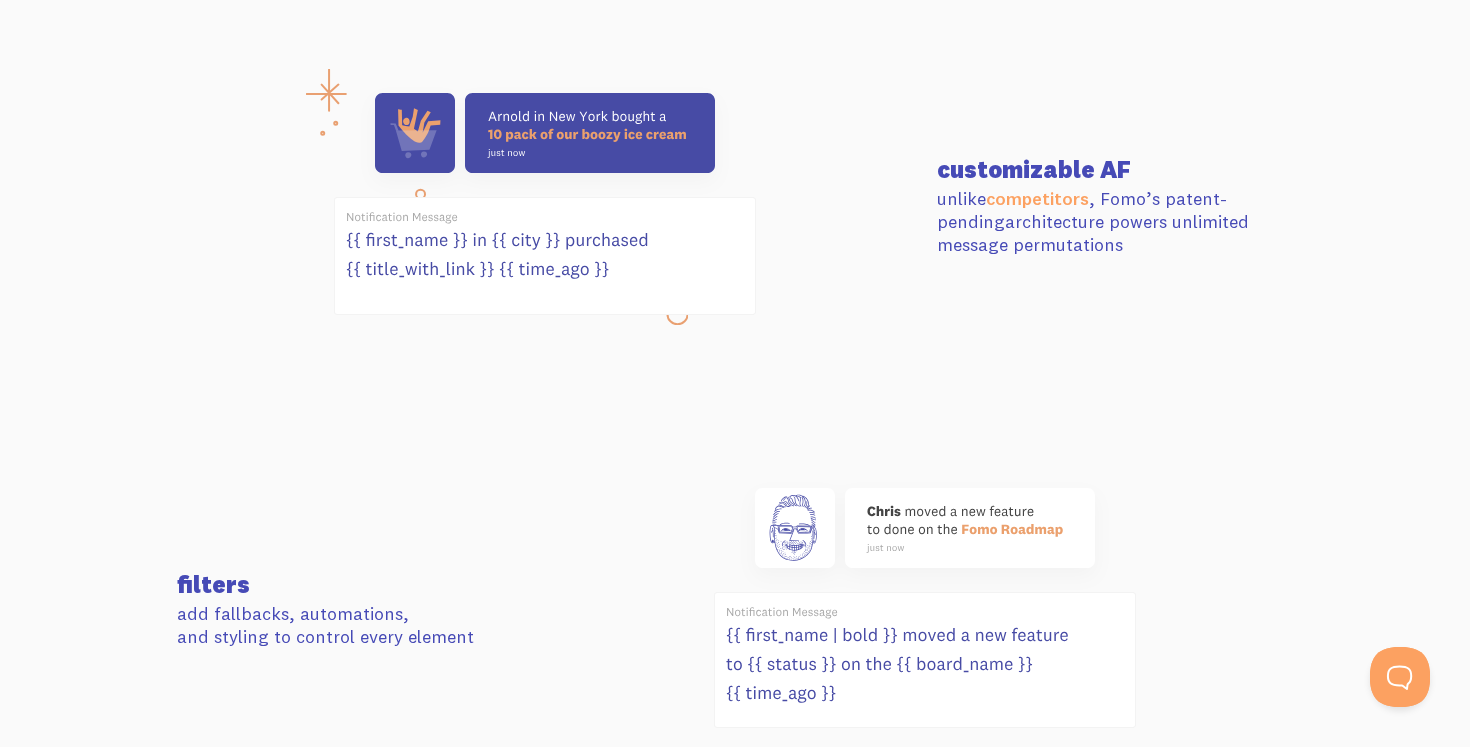scroll, scrollTop: 0, scrollLeft: 0, axis: both 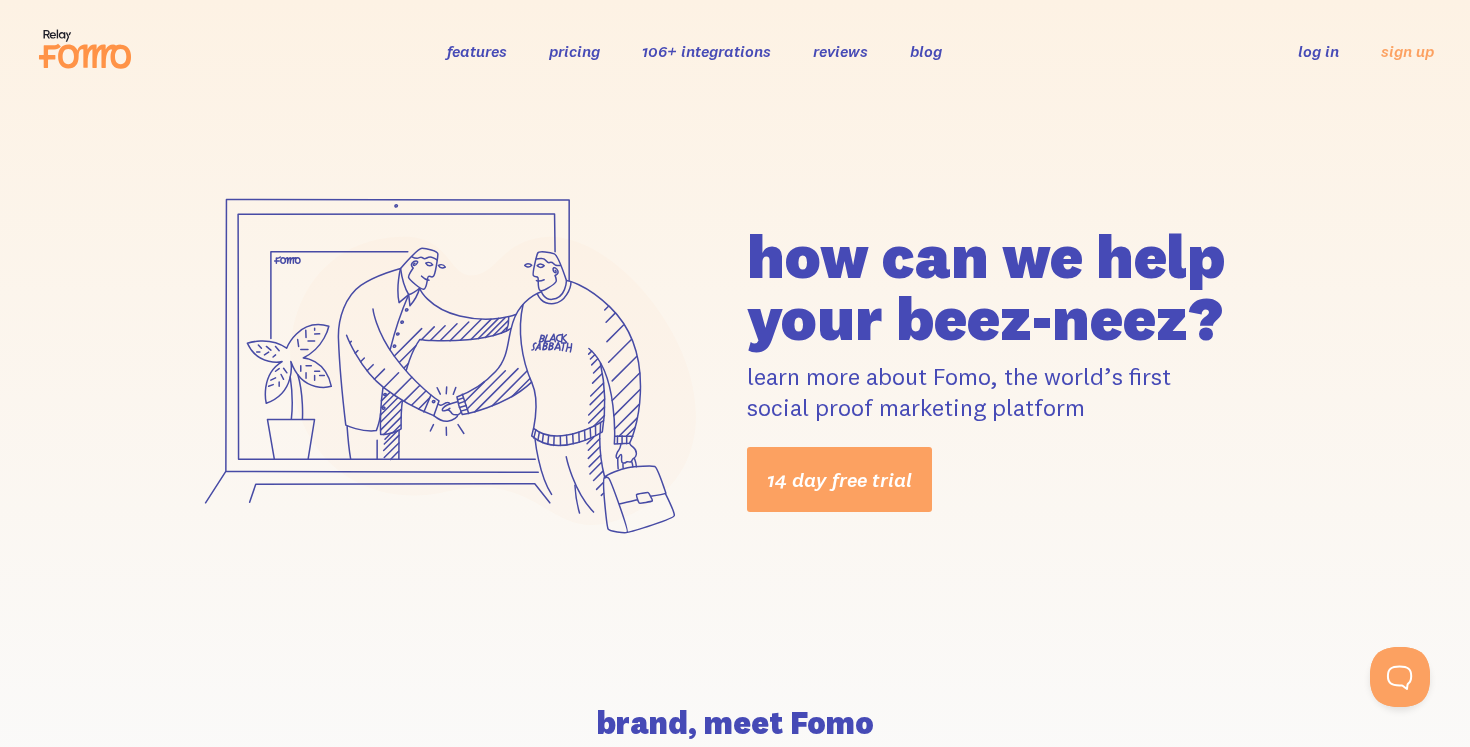 click 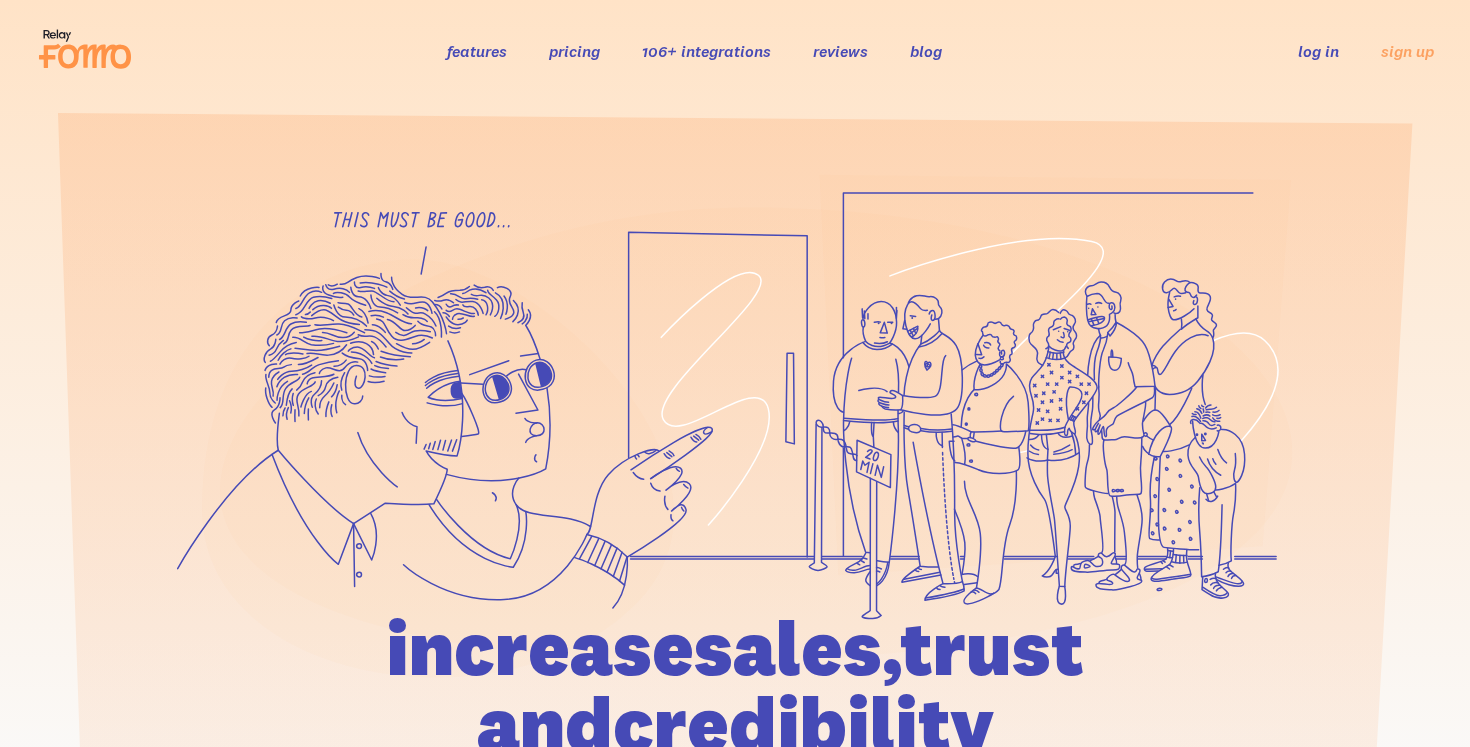 scroll, scrollTop: 0, scrollLeft: 0, axis: both 